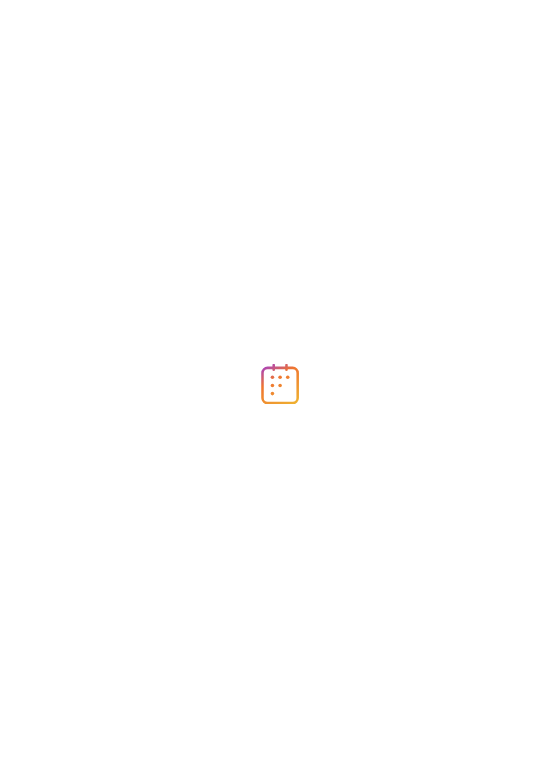 scroll, scrollTop: 0, scrollLeft: 0, axis: both 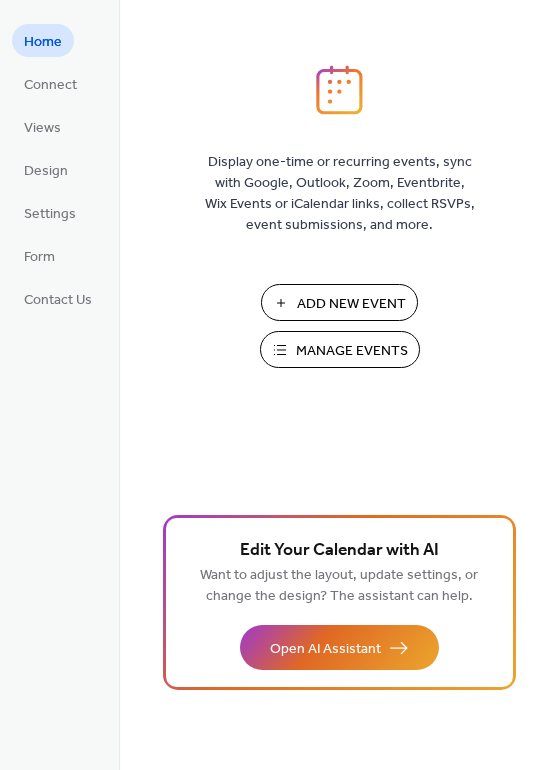 click on "Add New Event" at bounding box center [351, 304] 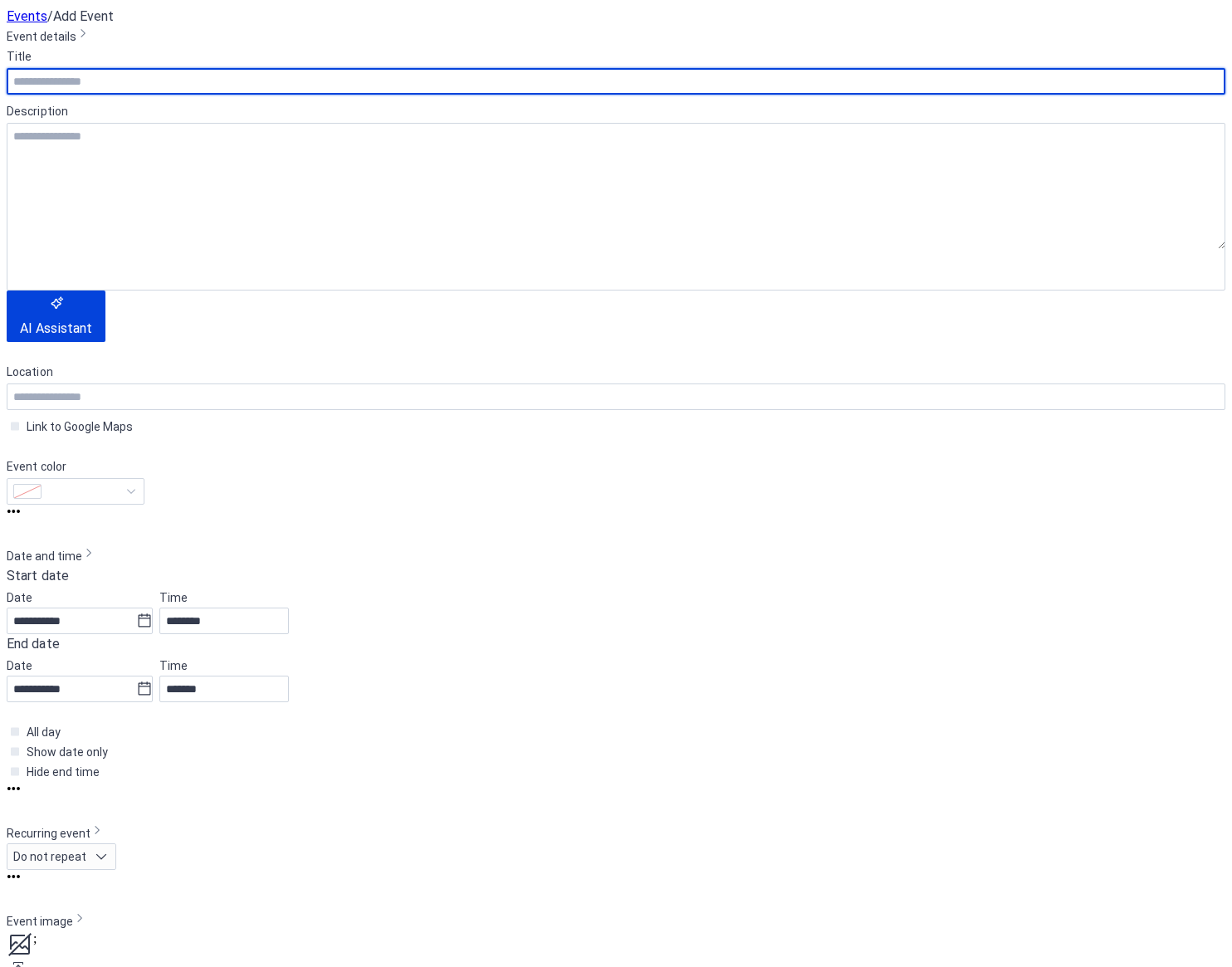 scroll, scrollTop: 0, scrollLeft: 0, axis: both 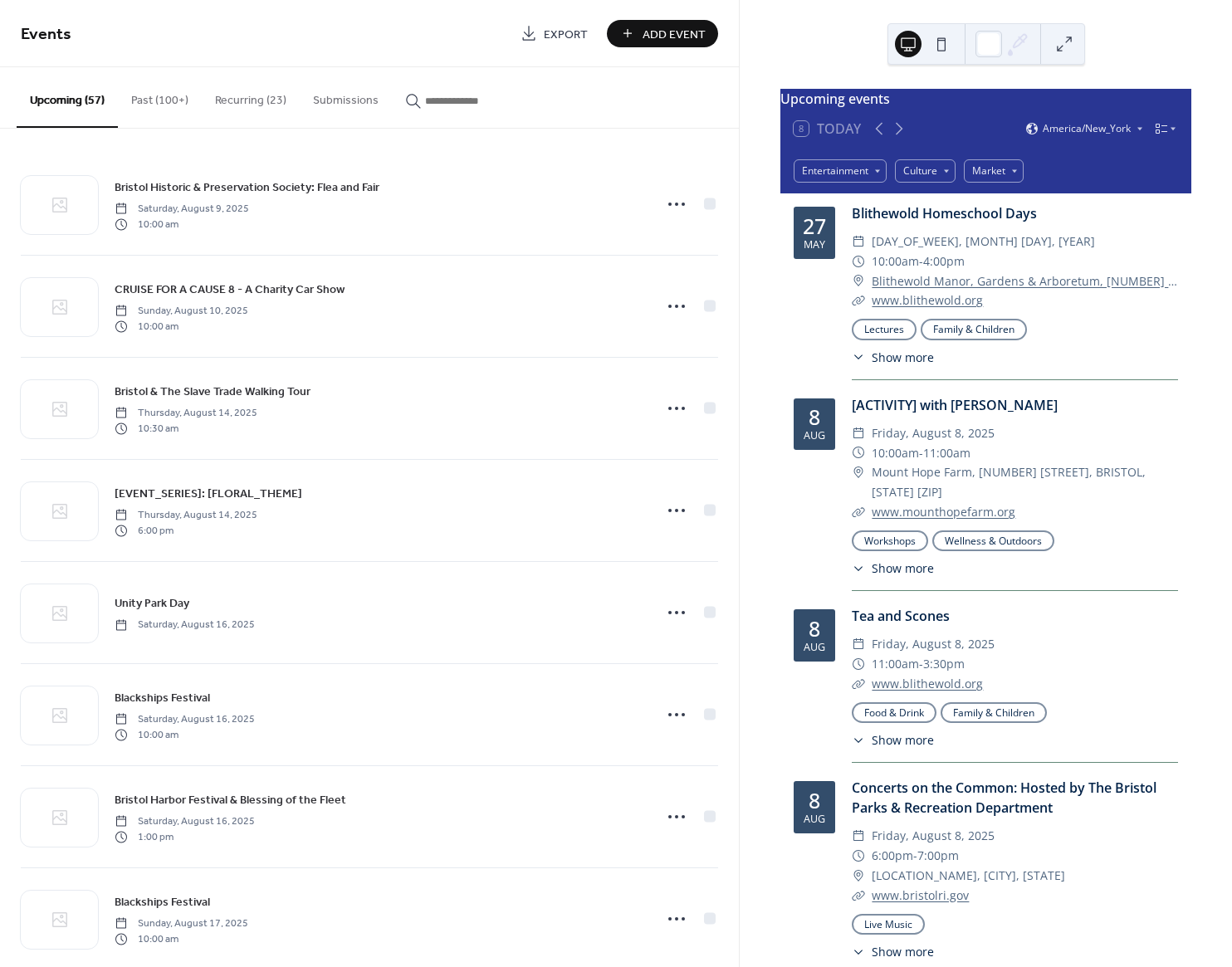 click at bounding box center [475, 100] 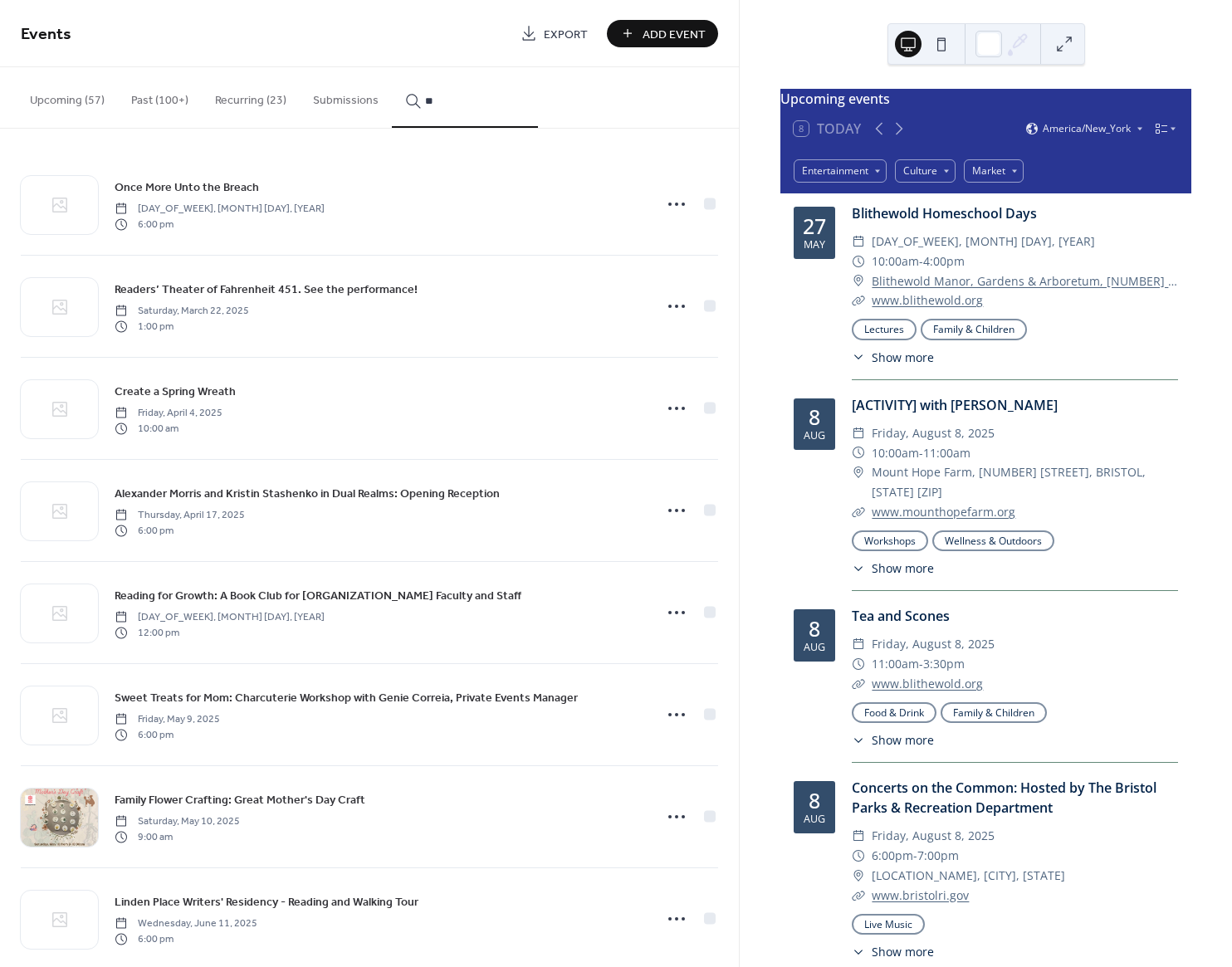 type on "*" 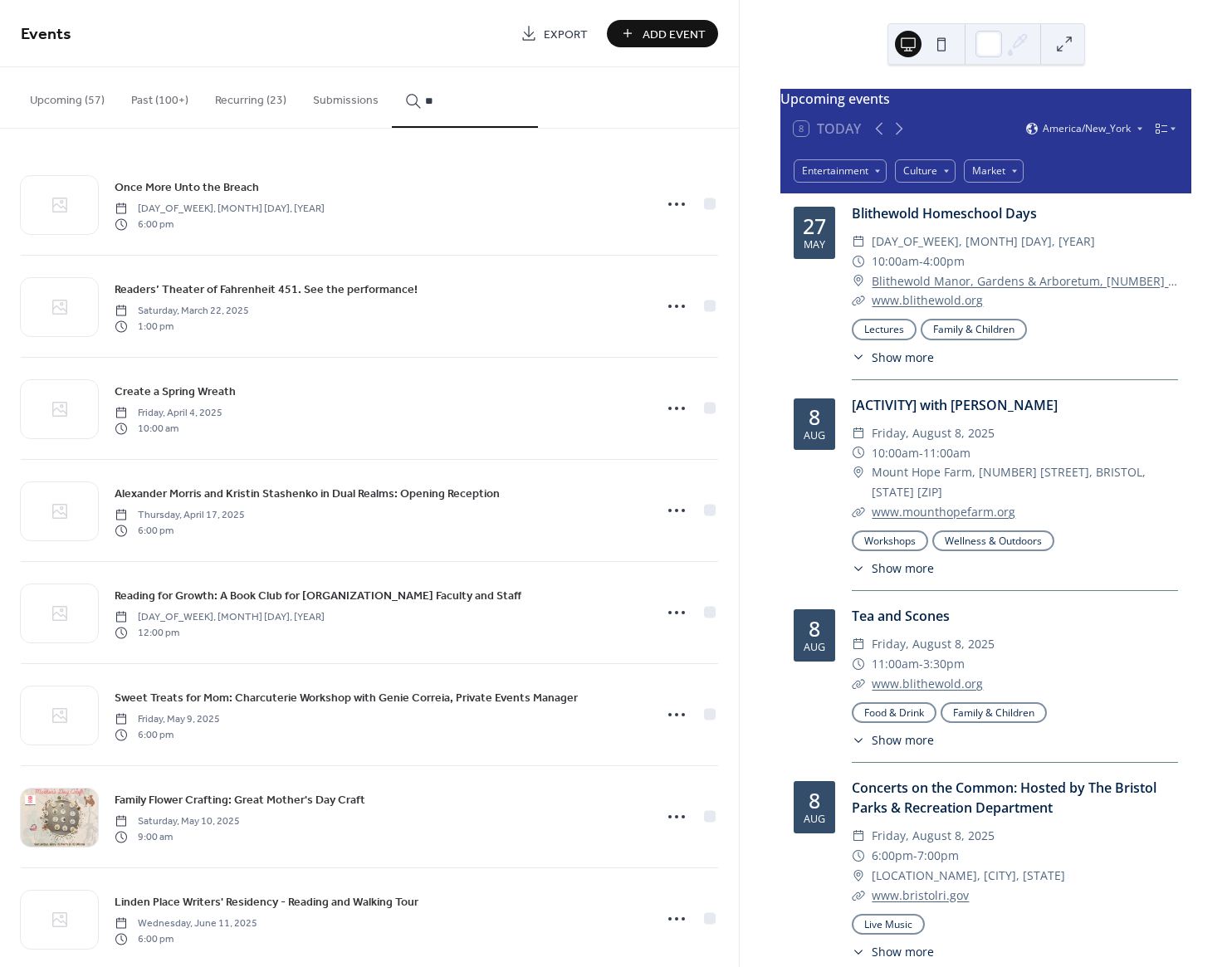 type on "***" 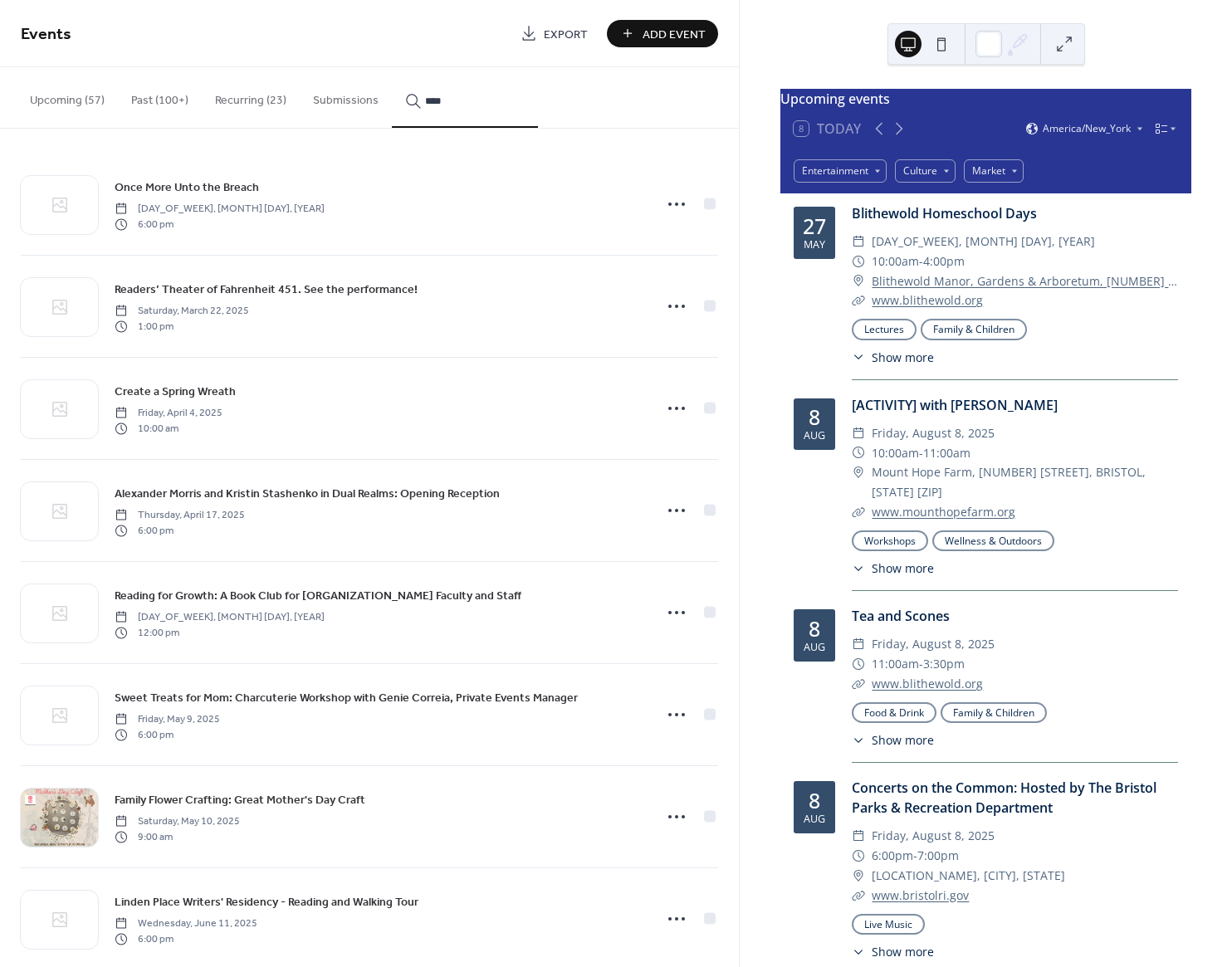 click on "***" at bounding box center [465, 97] 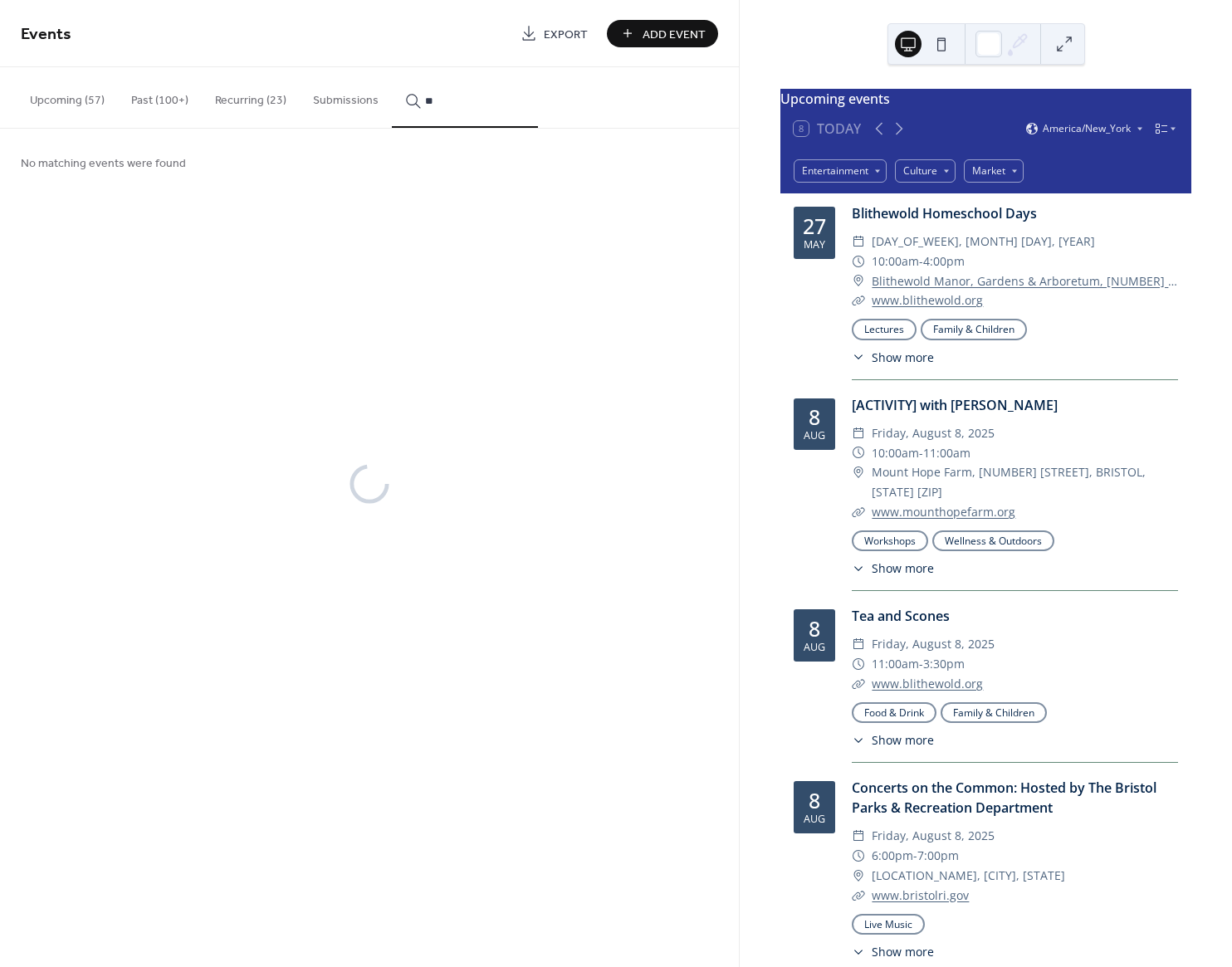 type on "*" 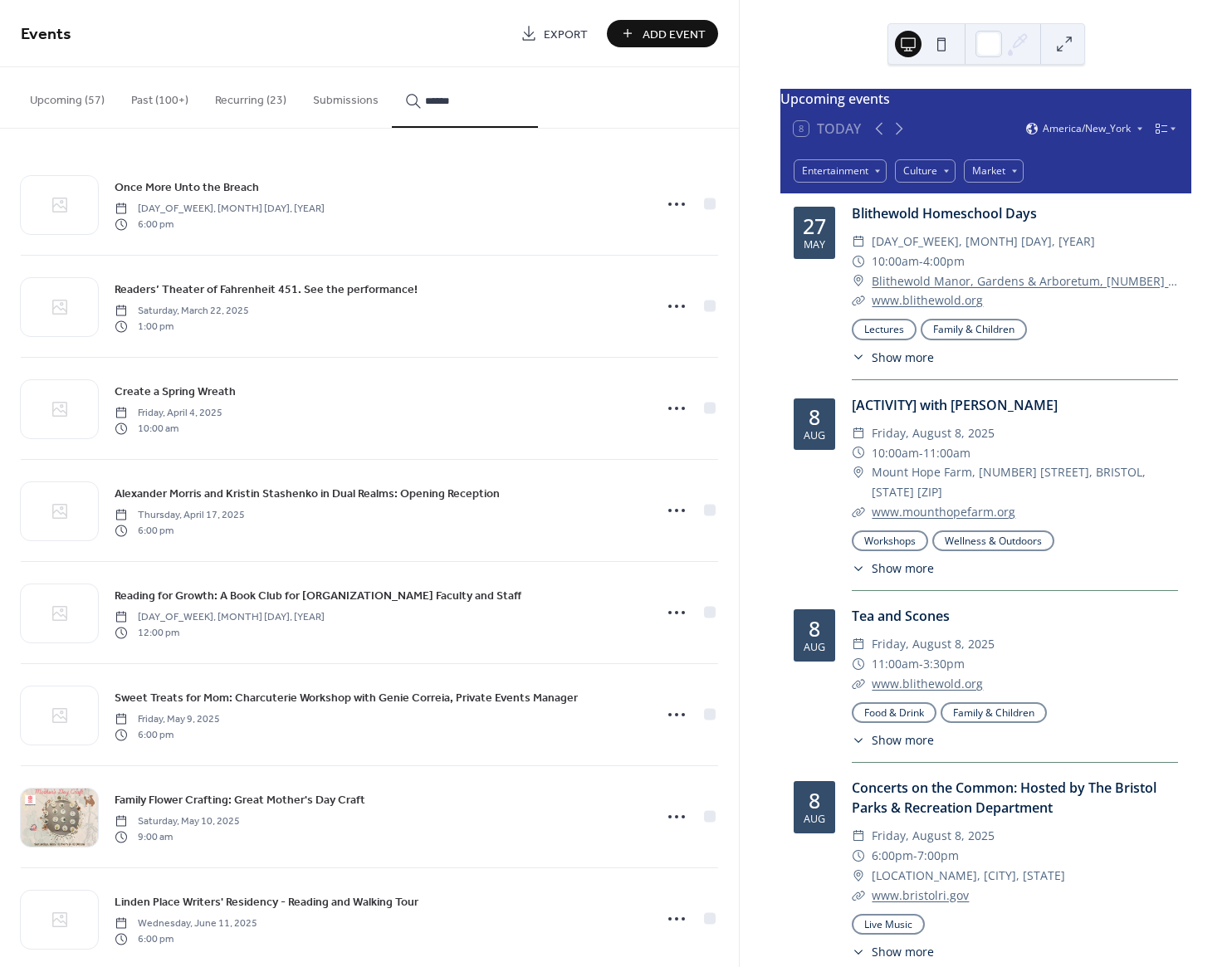 type on "******" 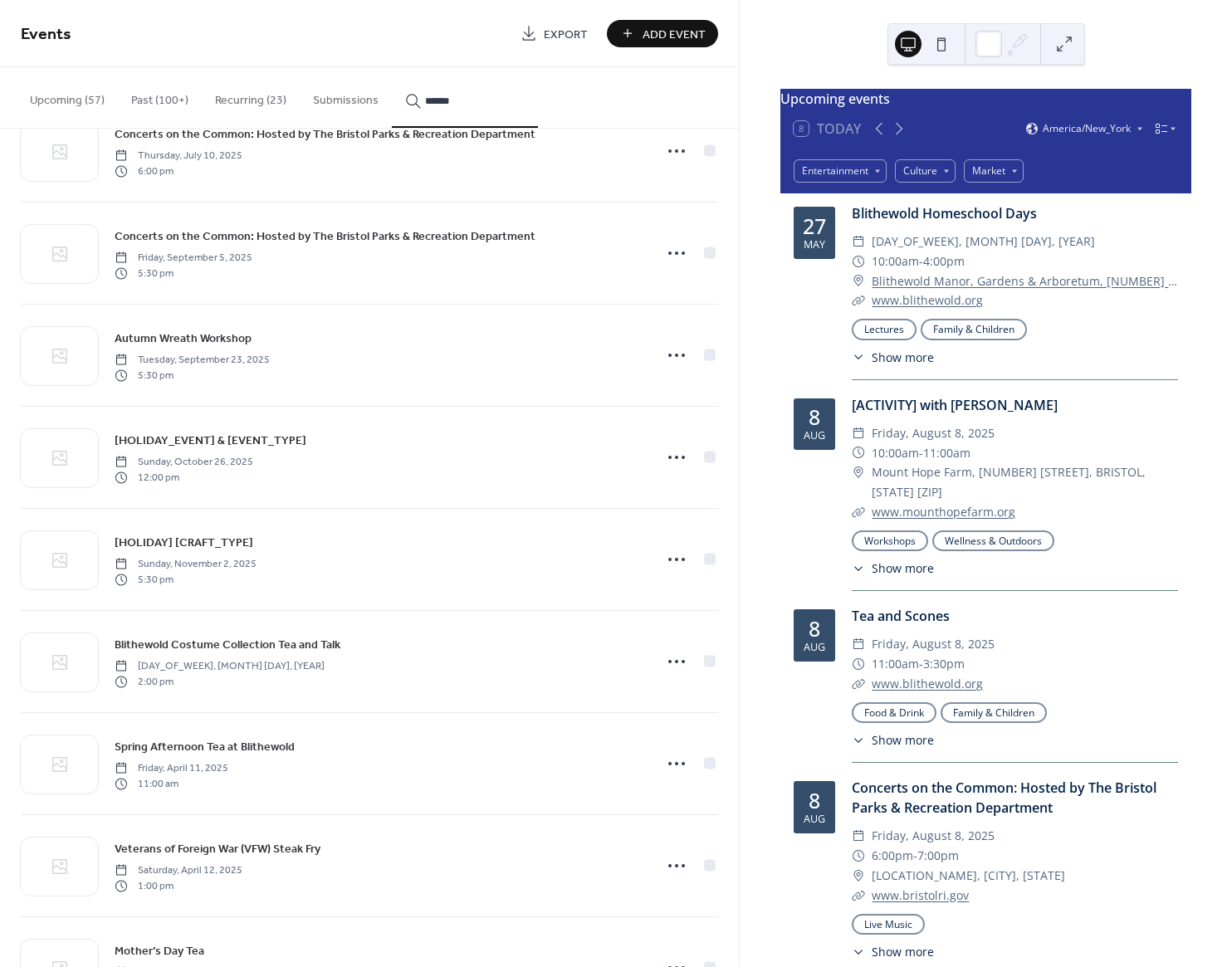 scroll, scrollTop: 980, scrollLeft: 0, axis: vertical 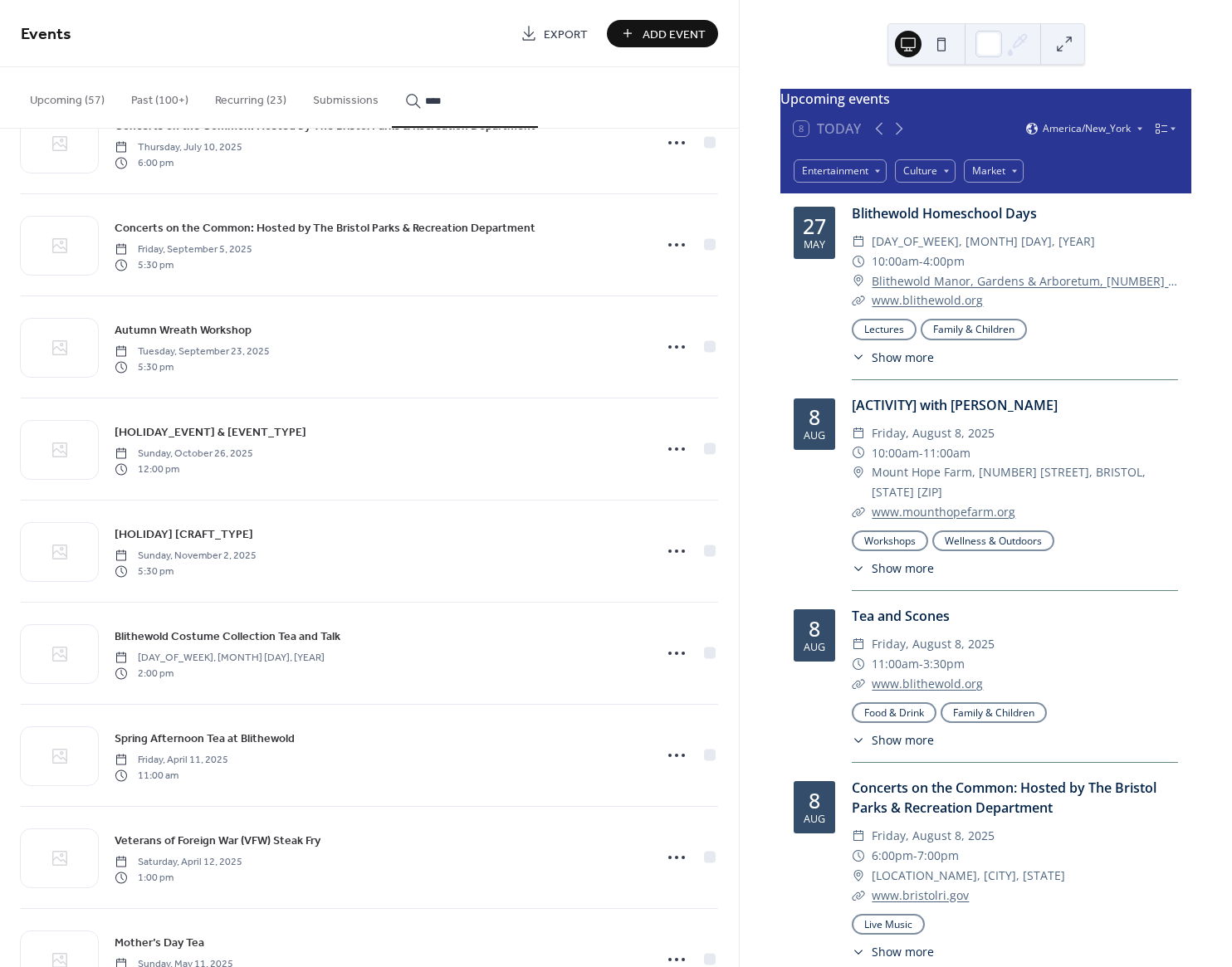 click on "***" at bounding box center [465, 97] 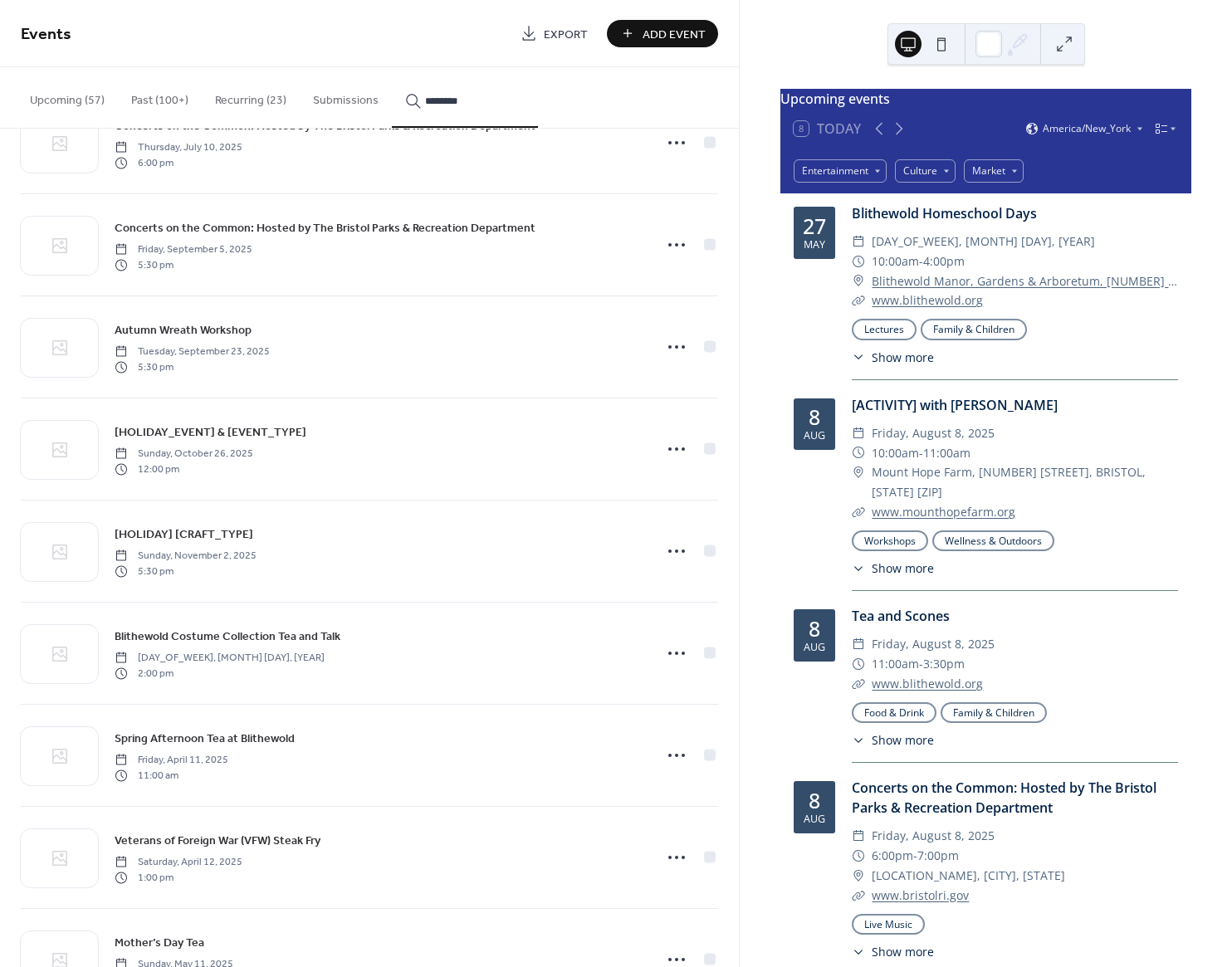 click on "*********" at bounding box center [465, 97] 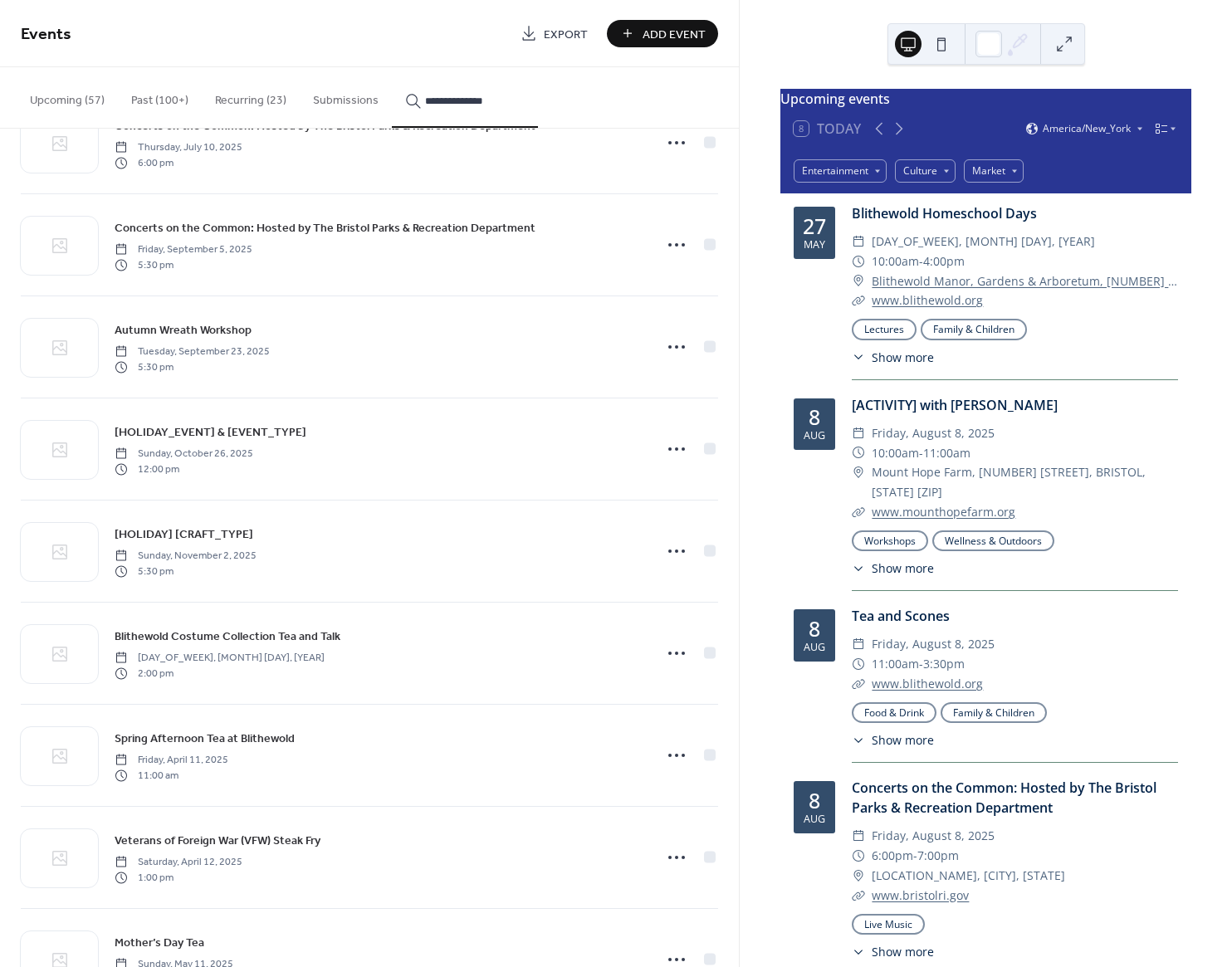 type on "**********" 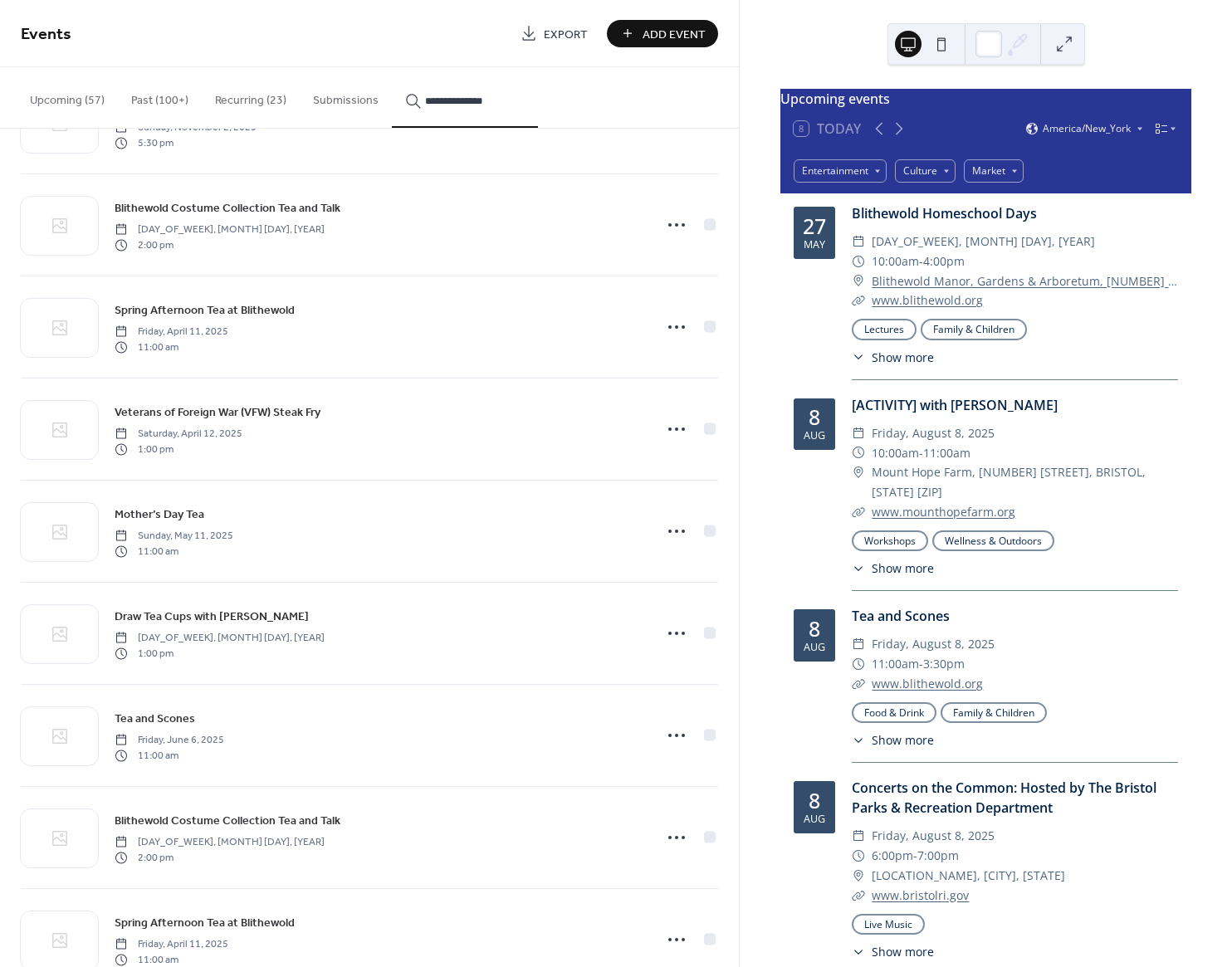 scroll, scrollTop: 1504, scrollLeft: 0, axis: vertical 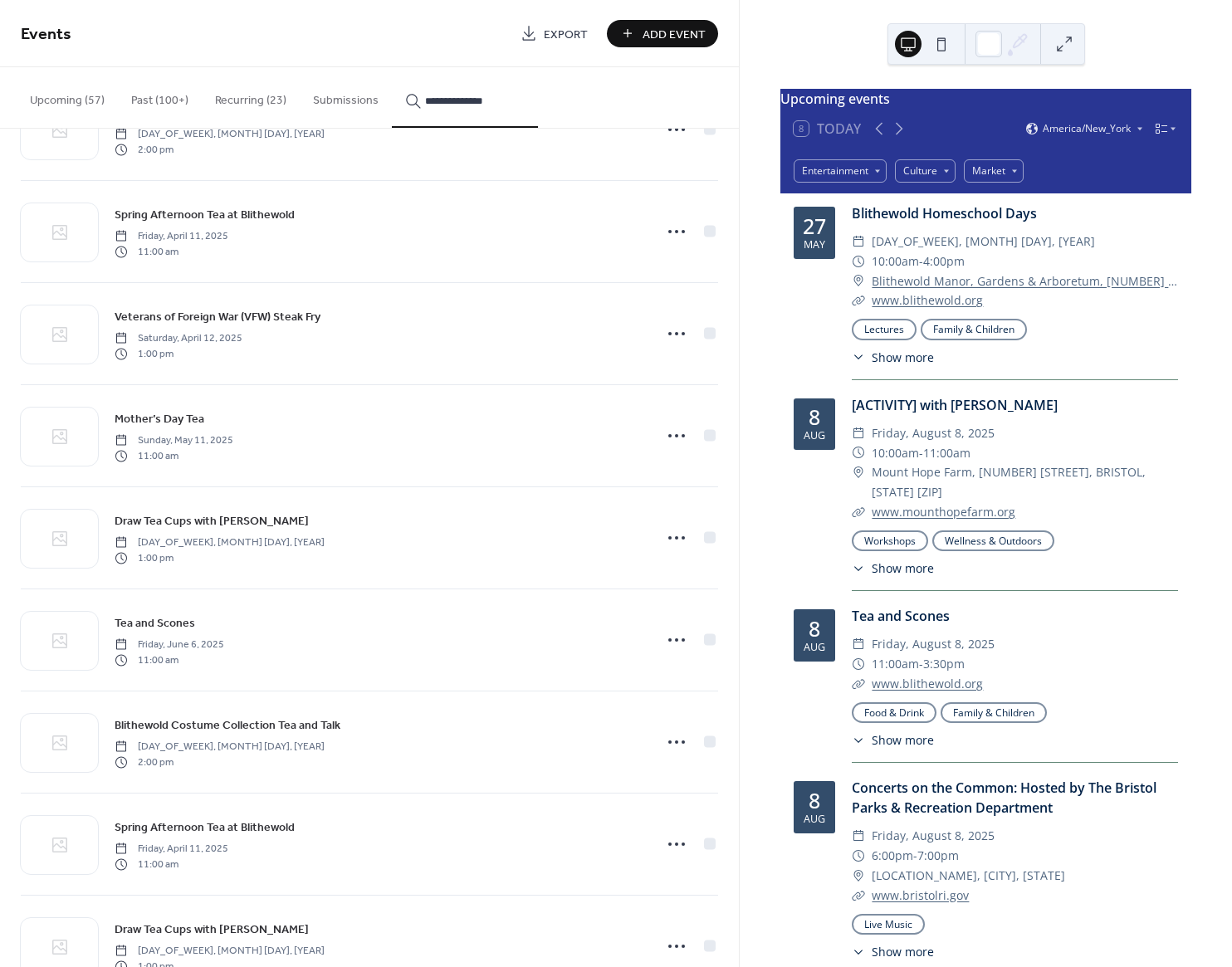 click on "[EVENT_NAME] [DAY_OF_WEEK], [MONTH] [DAY], [YEAR] [TIME]" at bounding box center [379, 640] 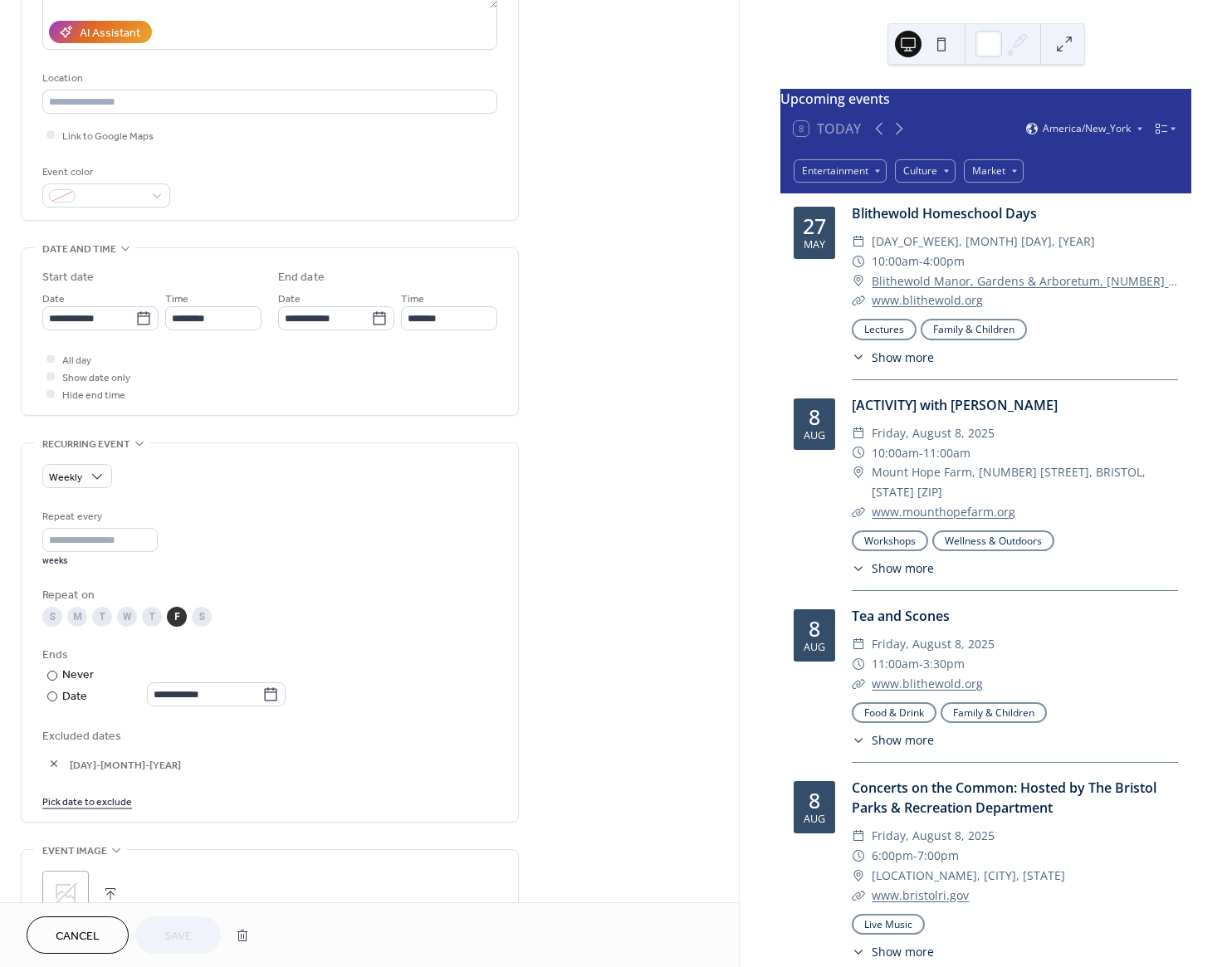 scroll, scrollTop: 358, scrollLeft: 0, axis: vertical 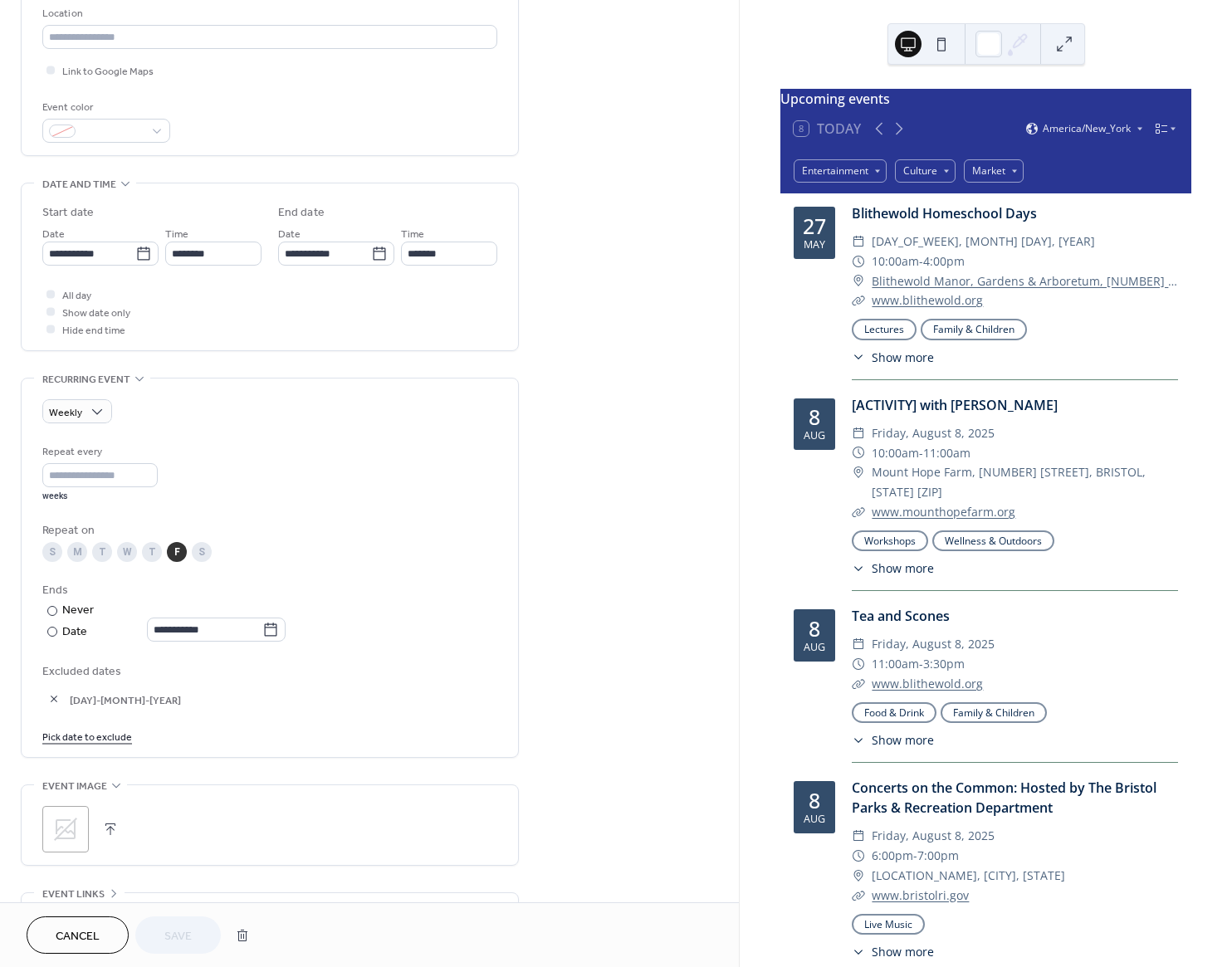 click on "Link to Google Maps" at bounding box center [270, 70] 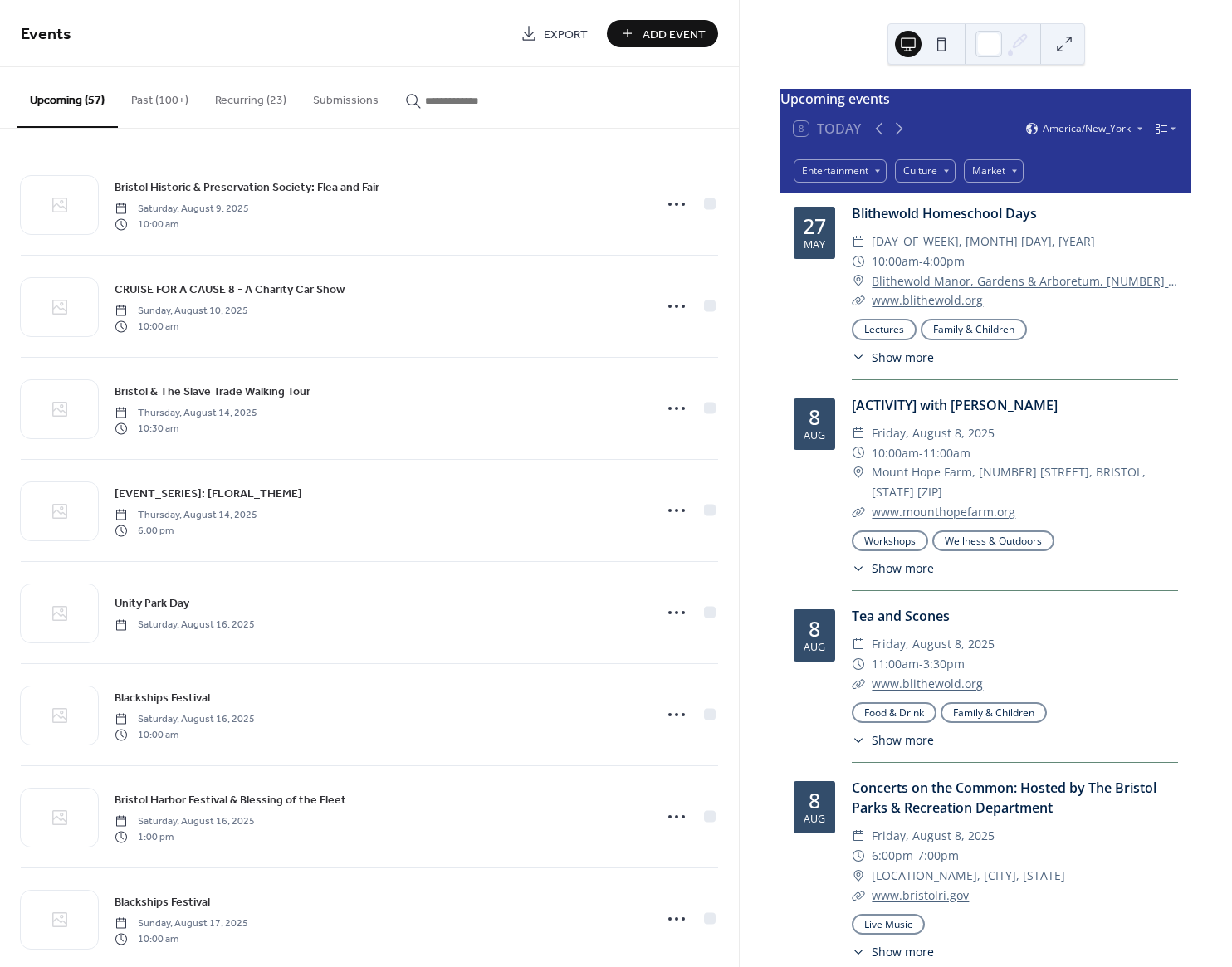 click at bounding box center (475, 100) 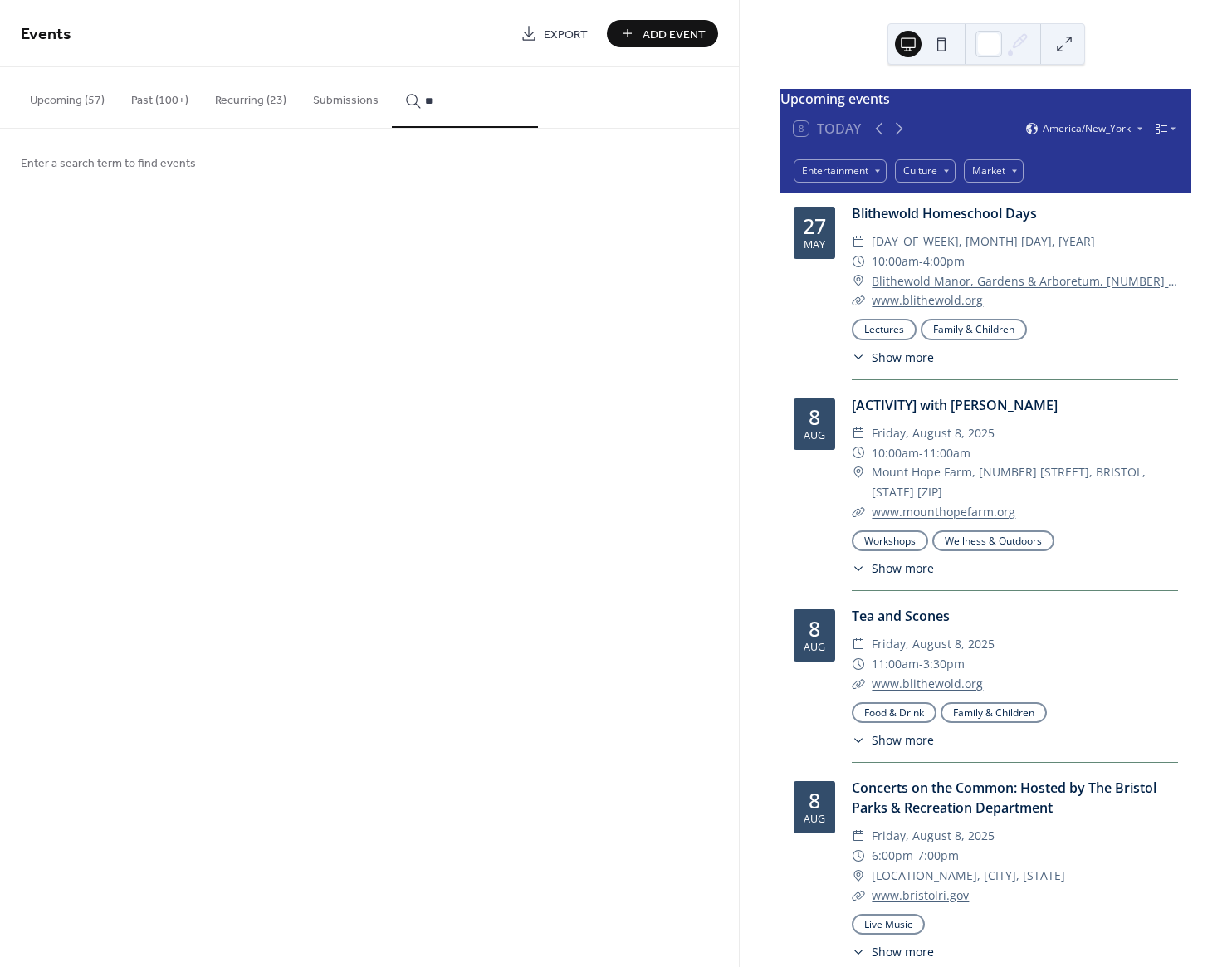 type on "*" 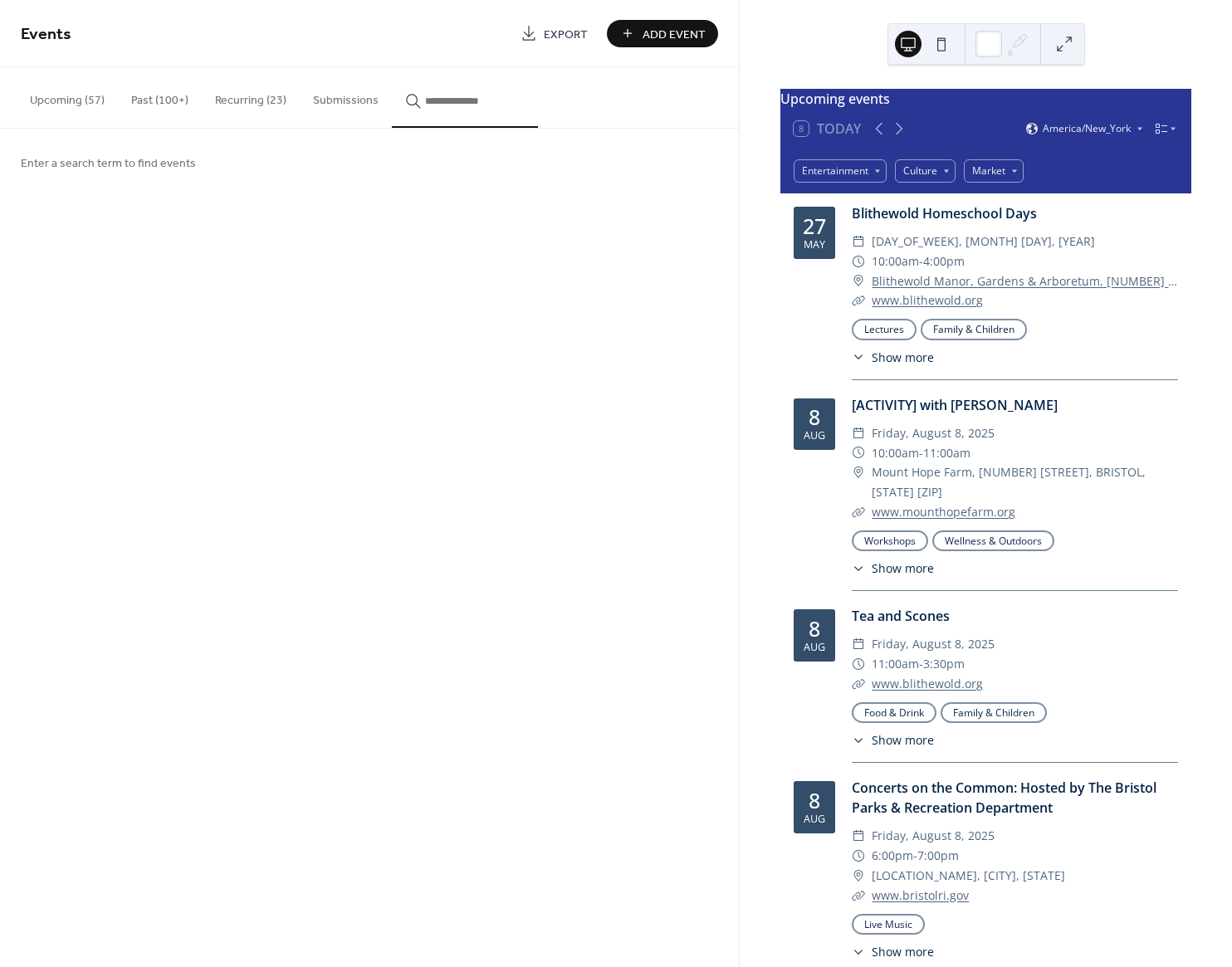 type on "*" 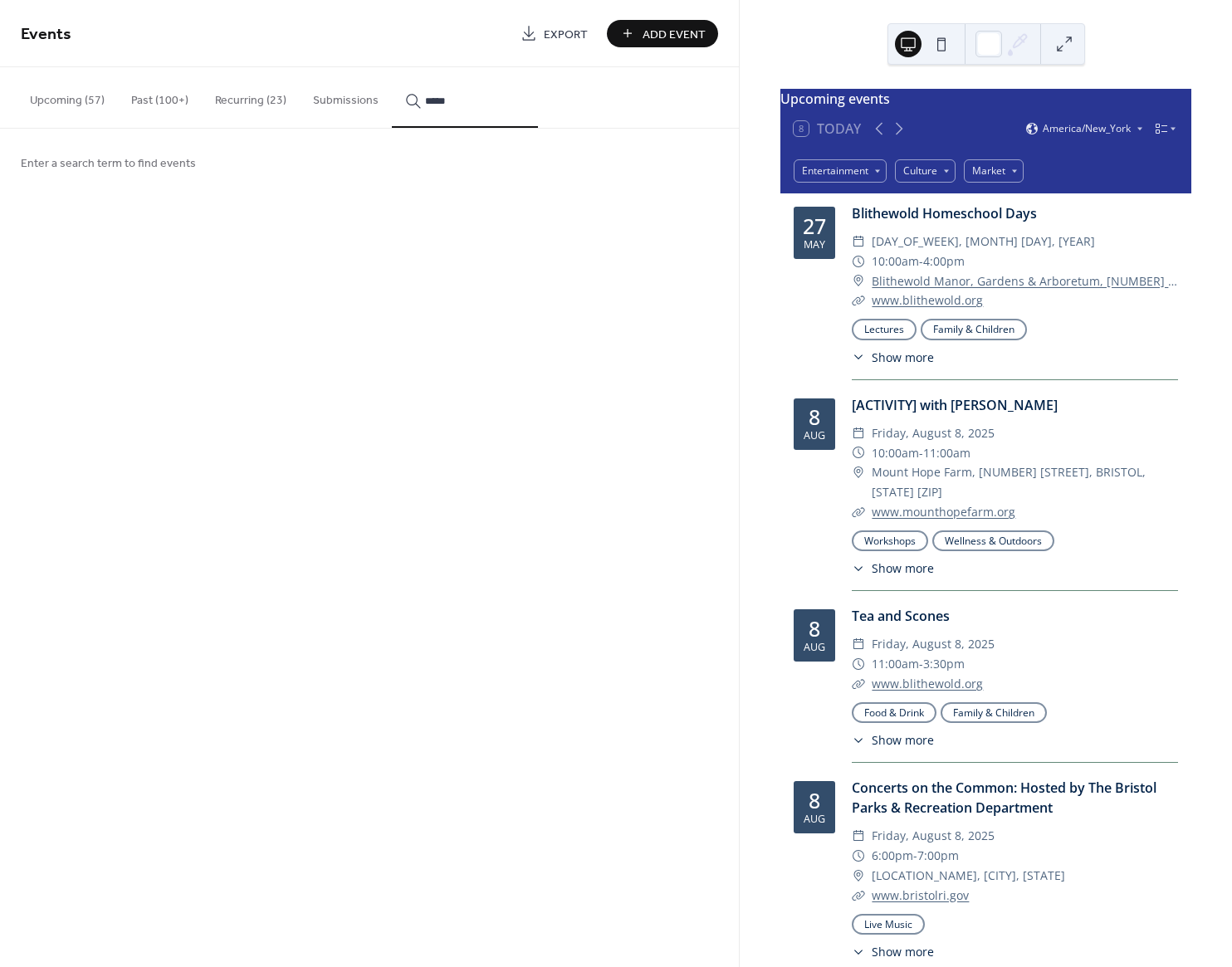 click on "****" at bounding box center [465, 97] 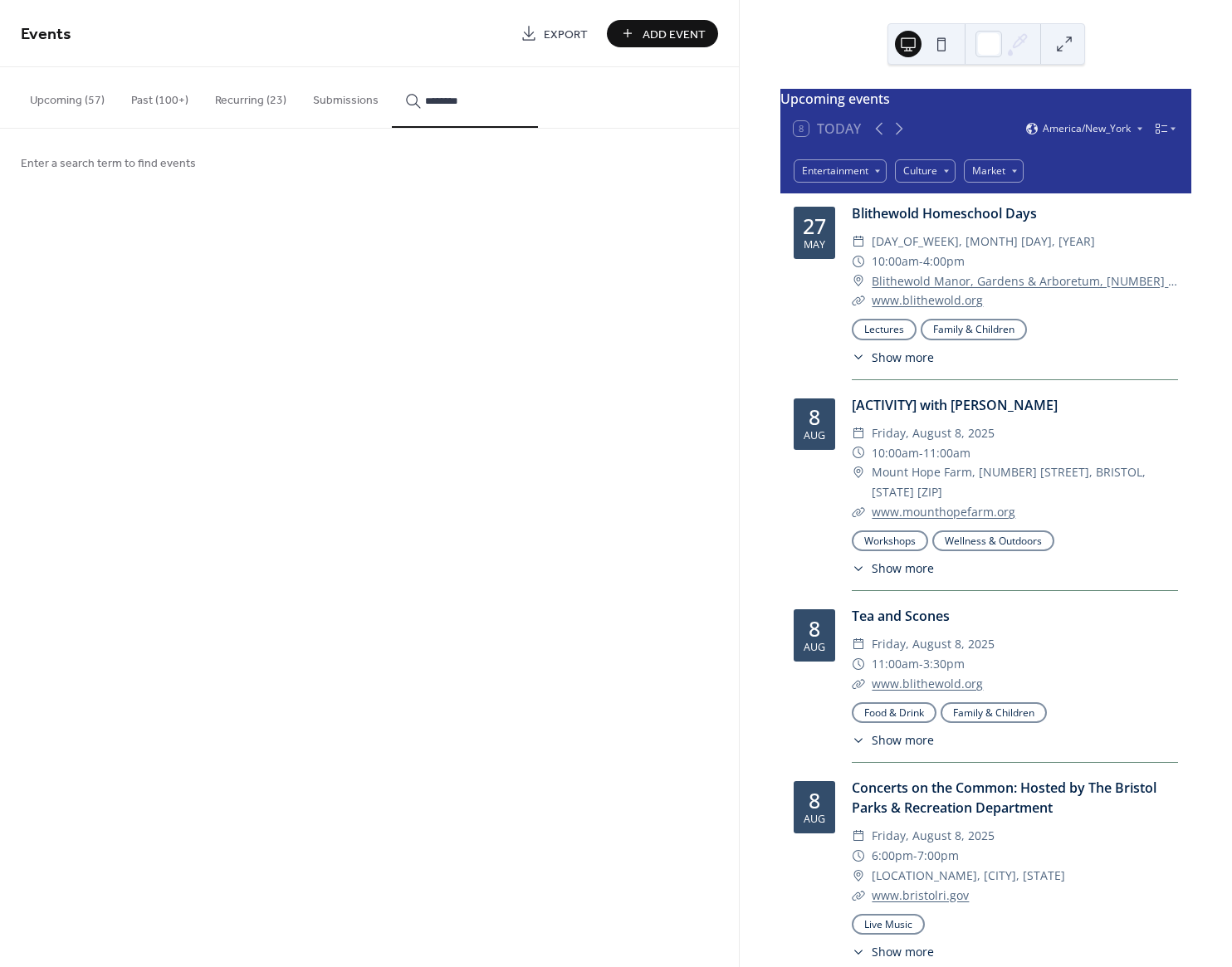 type on "*********" 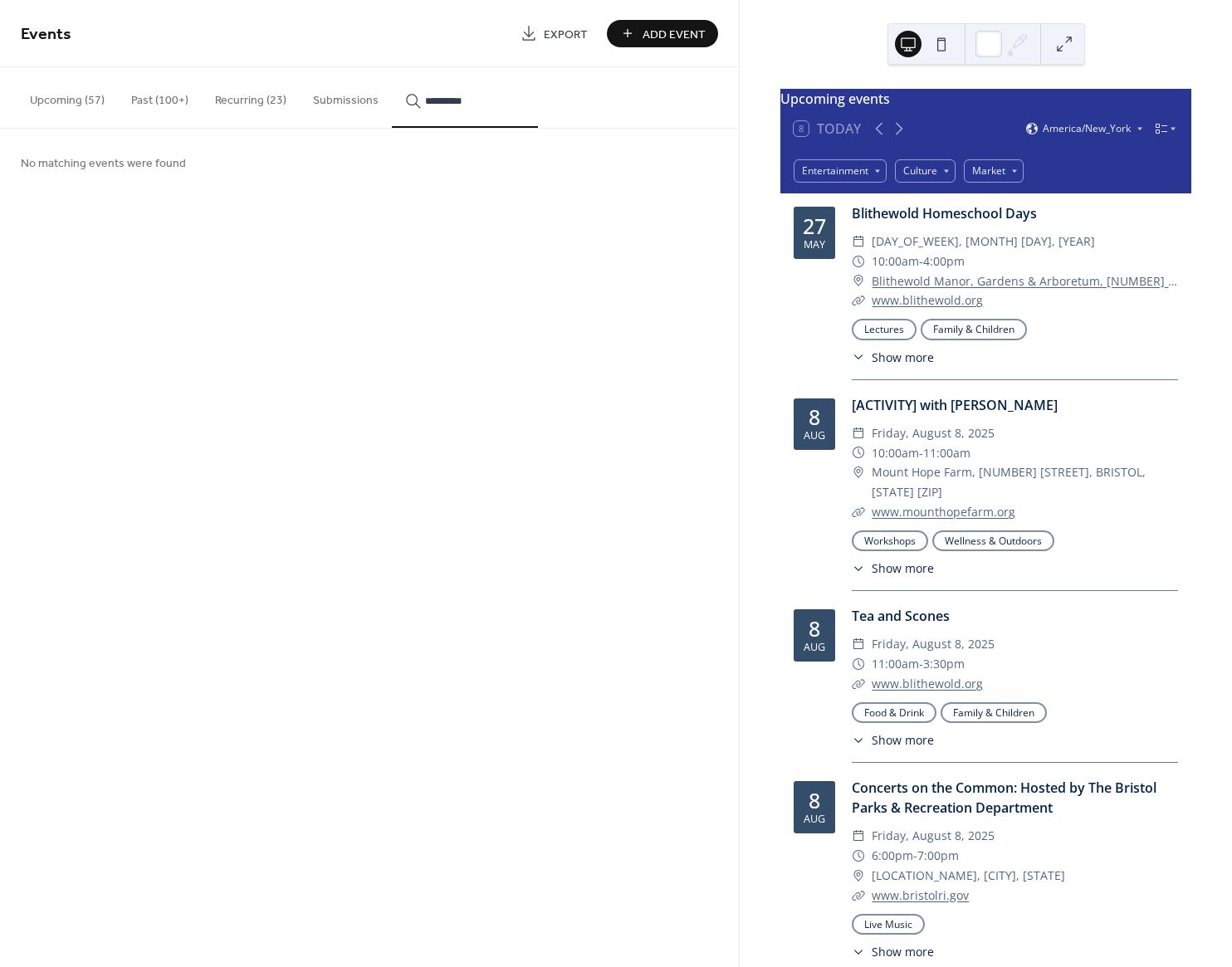 type 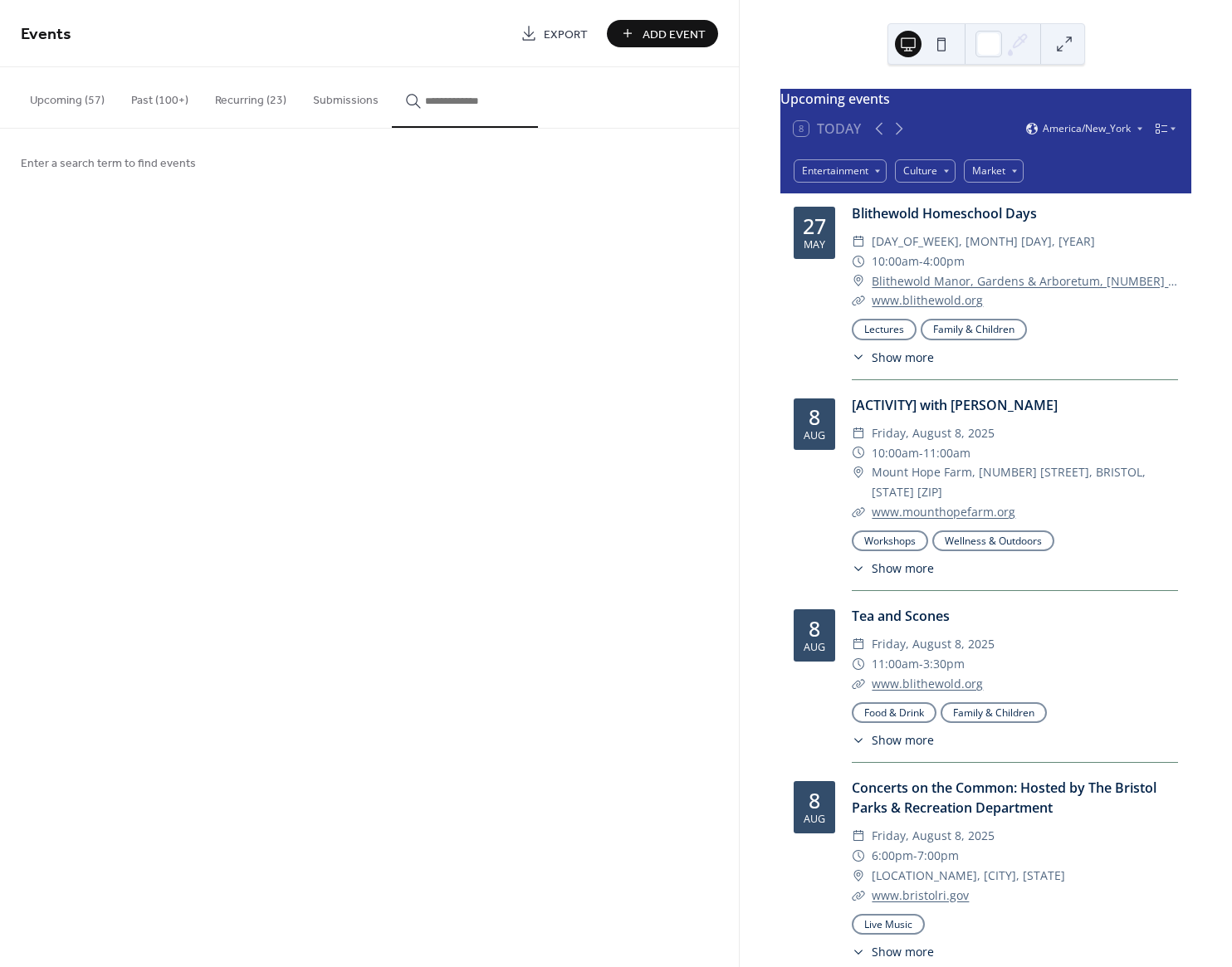 click on "Add Event" at bounding box center [674, 34] 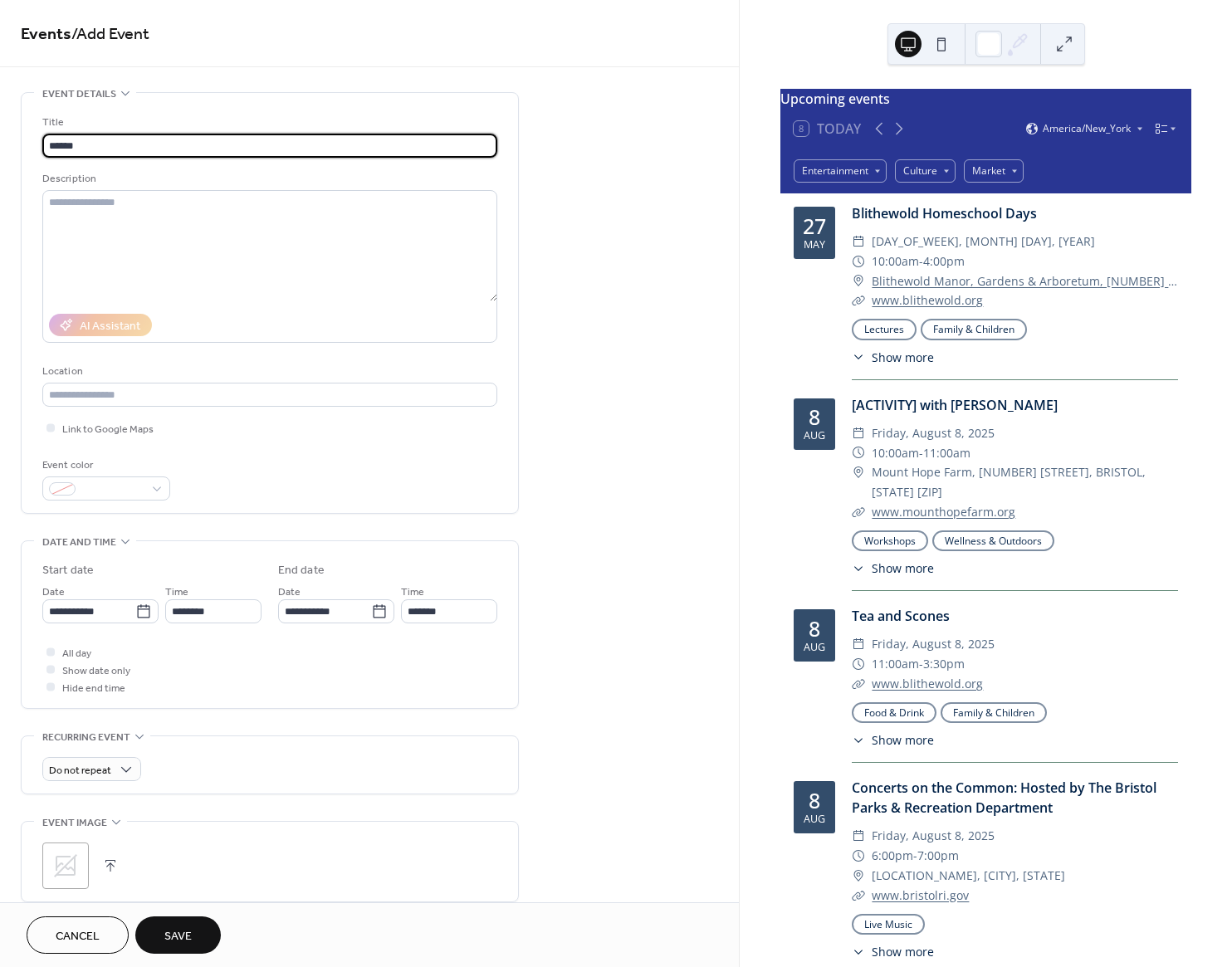 paste on "**********" 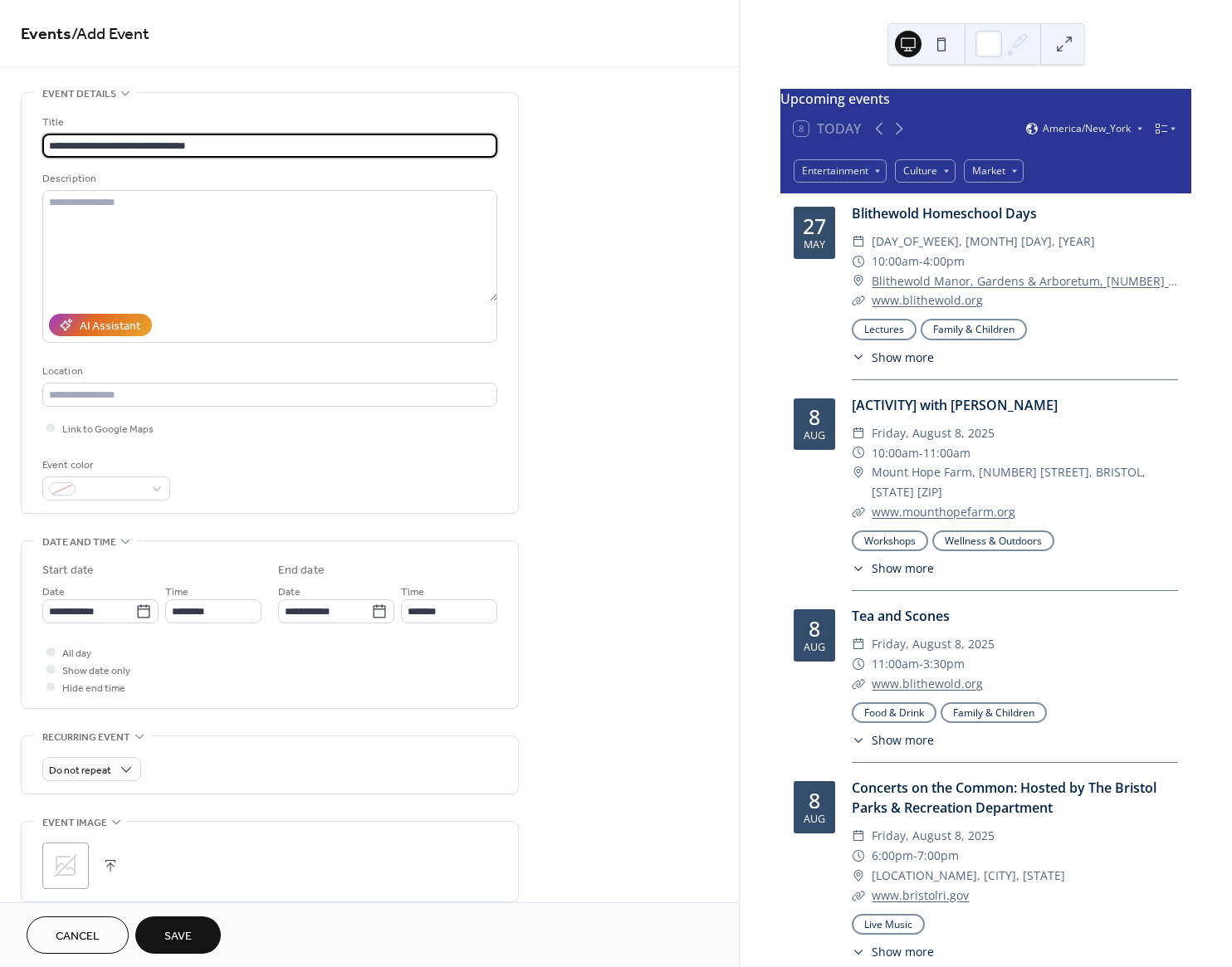 type on "**********" 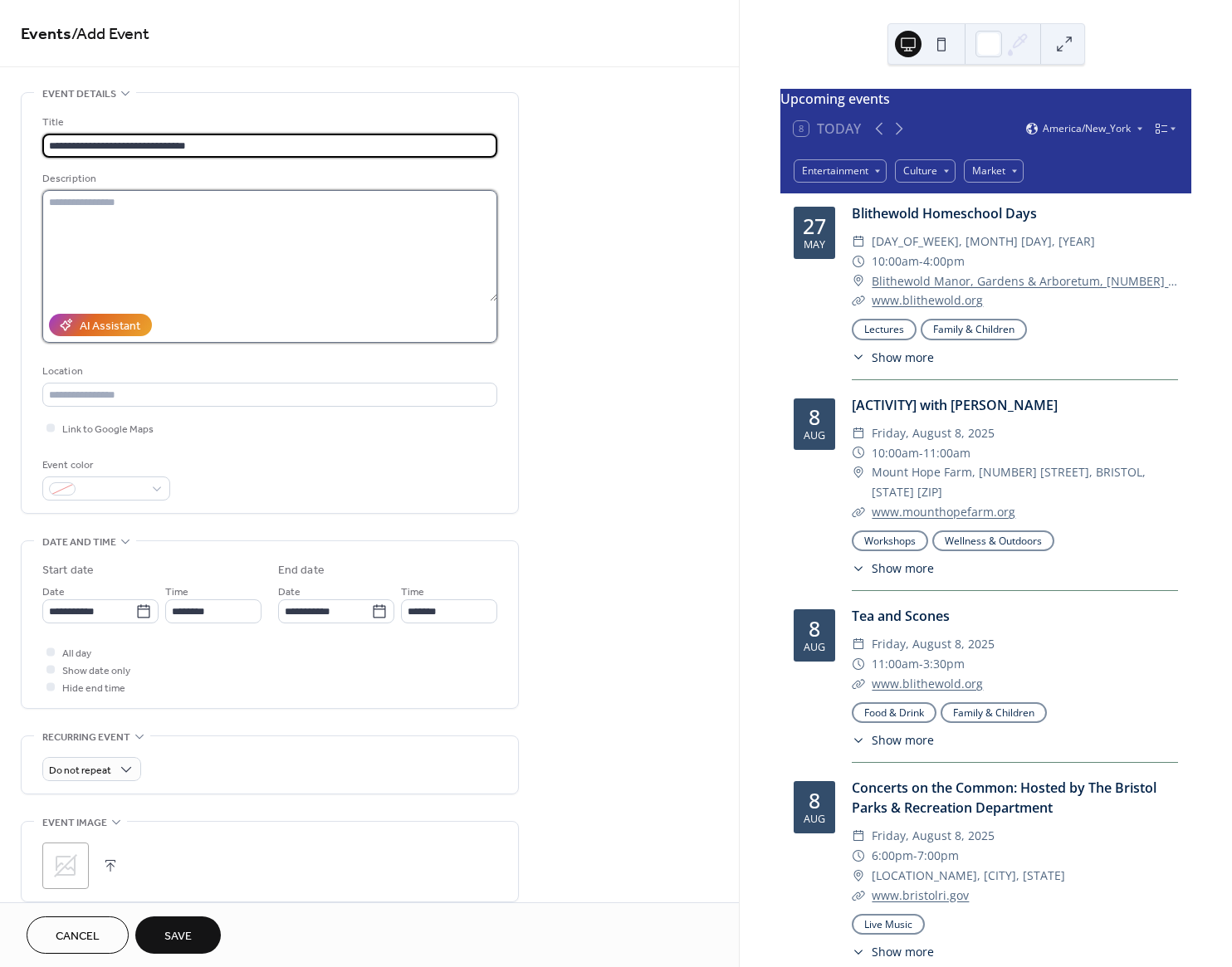 click at bounding box center (270, 246) 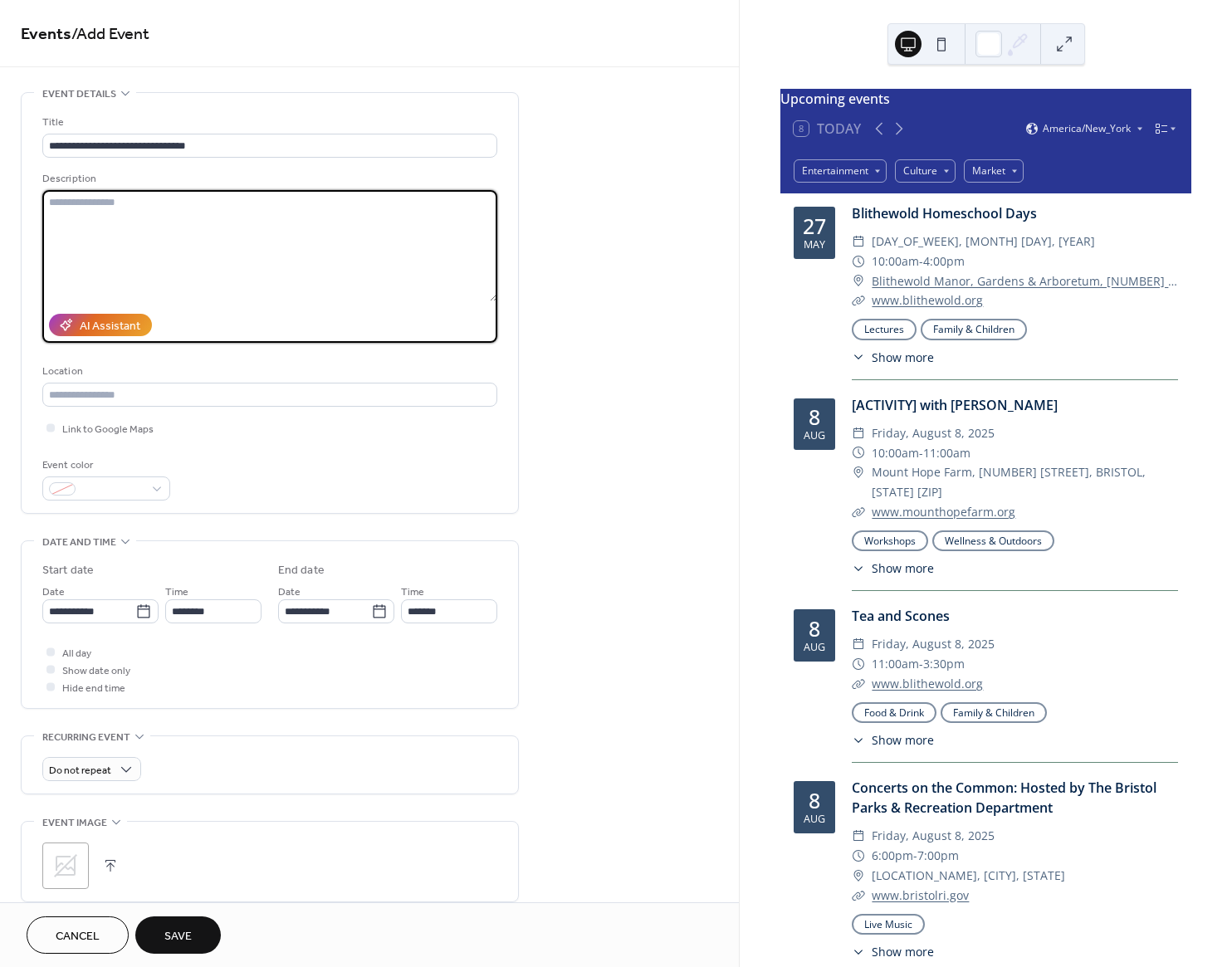paste on "**********" 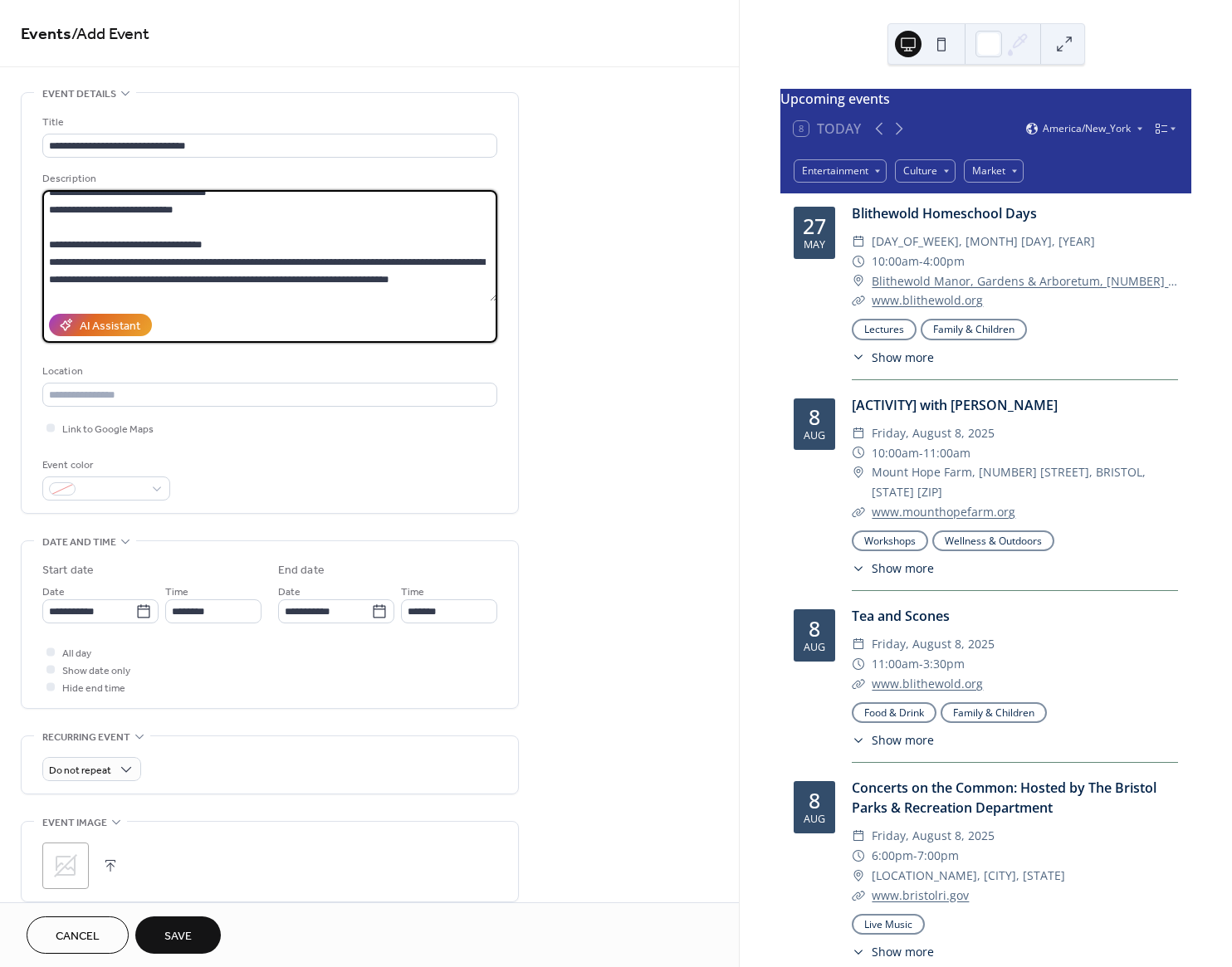 scroll, scrollTop: 488, scrollLeft: 0, axis: vertical 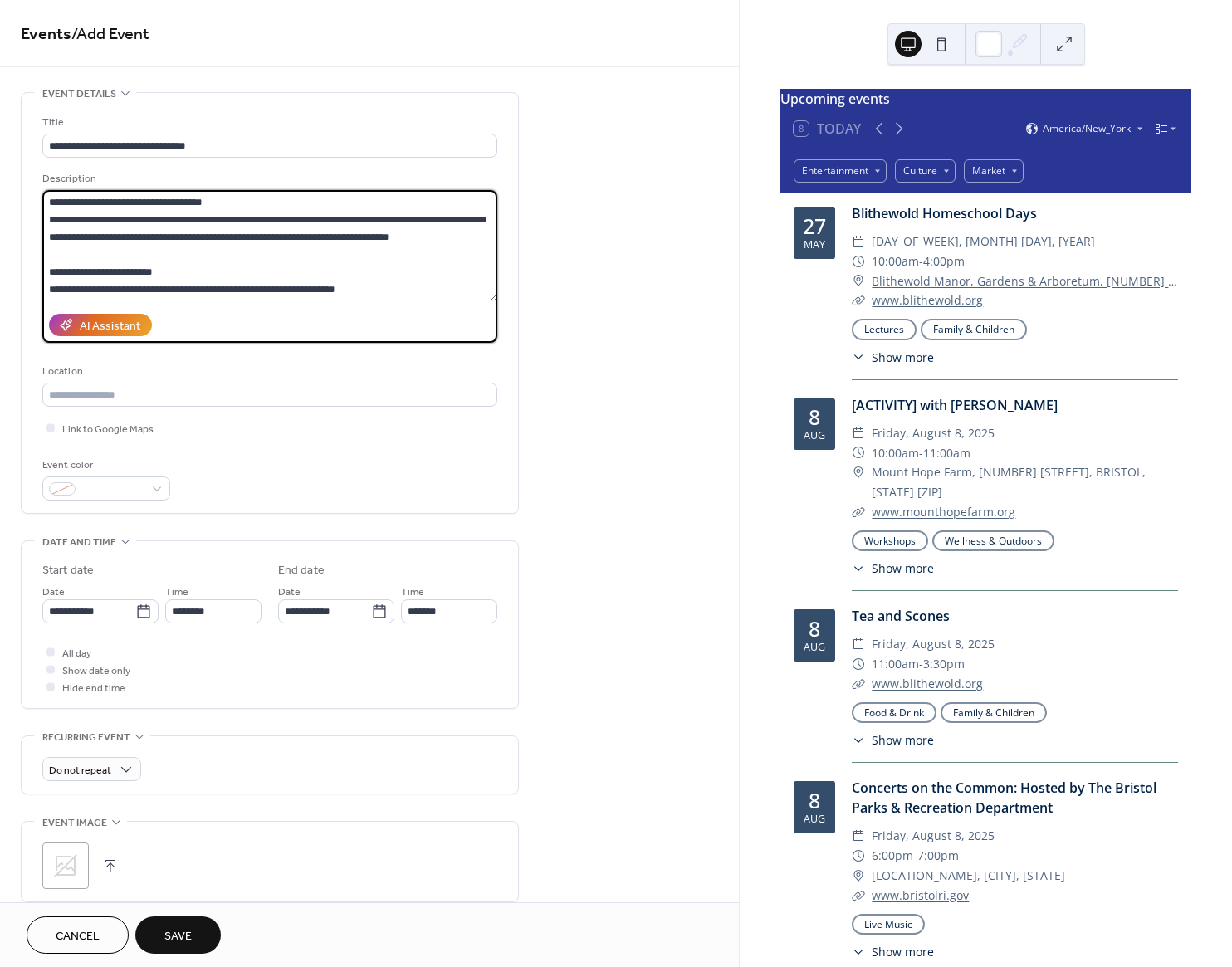 click at bounding box center (270, 246) 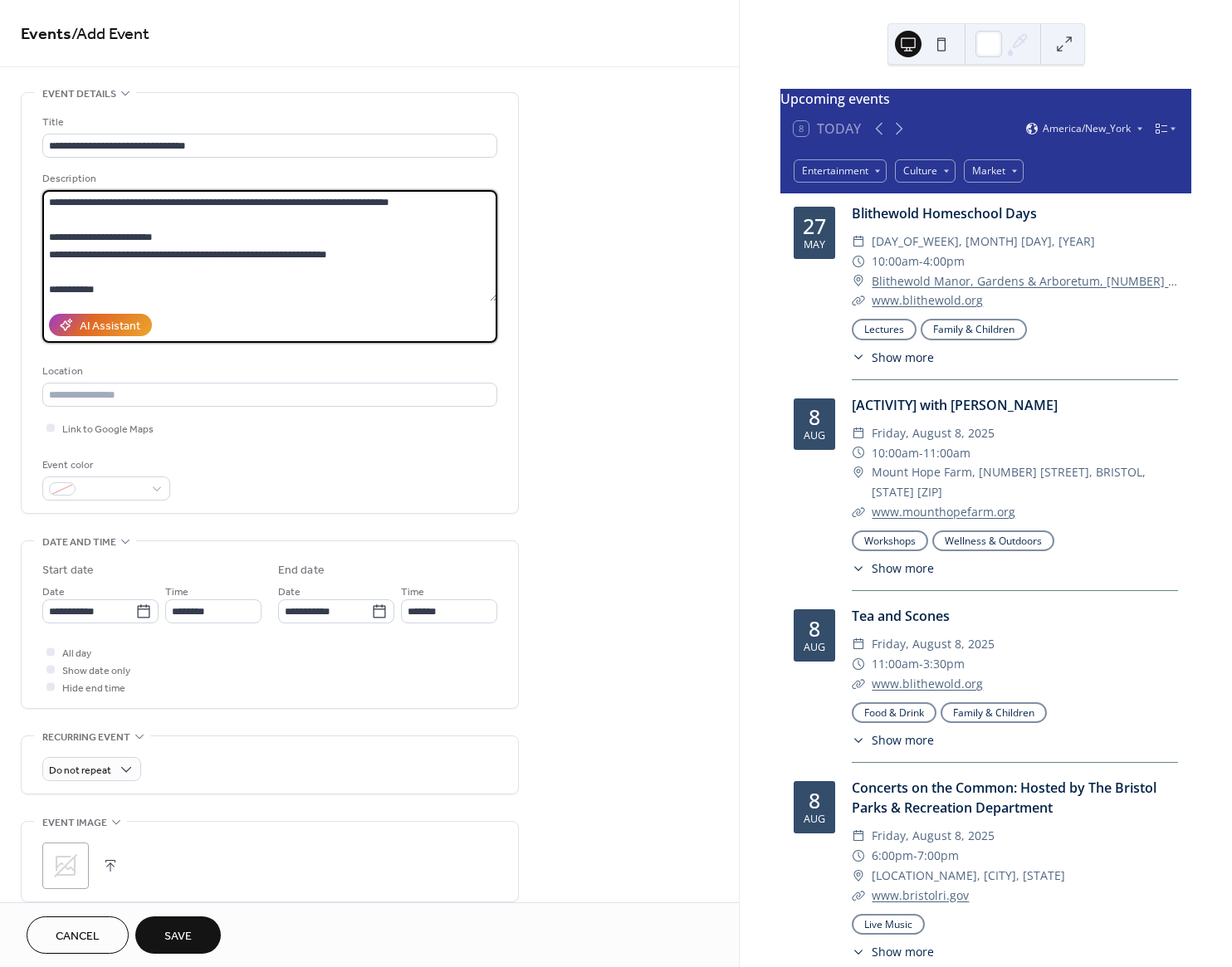 paste on "**********" 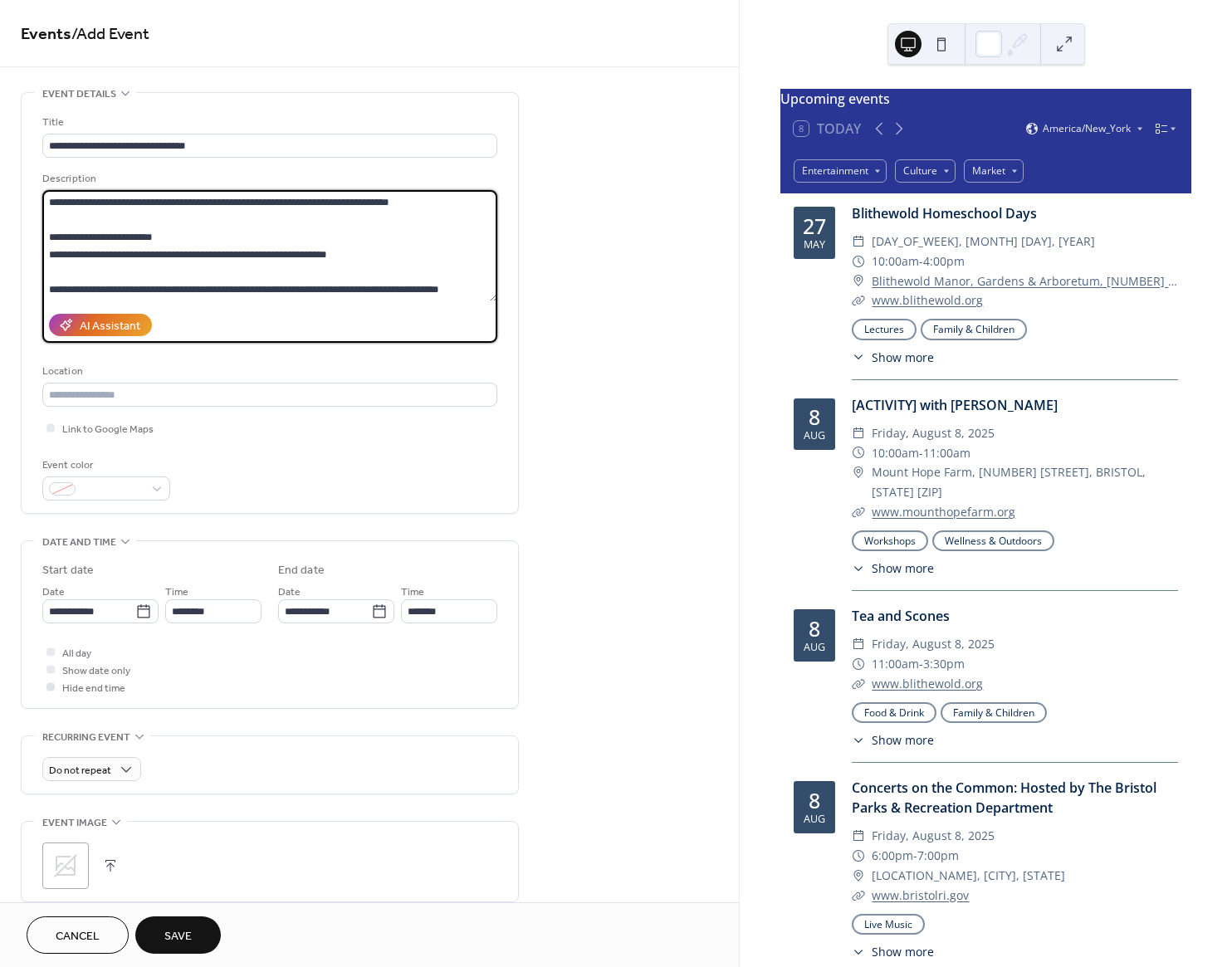 scroll, scrollTop: 201, scrollLeft: 0, axis: vertical 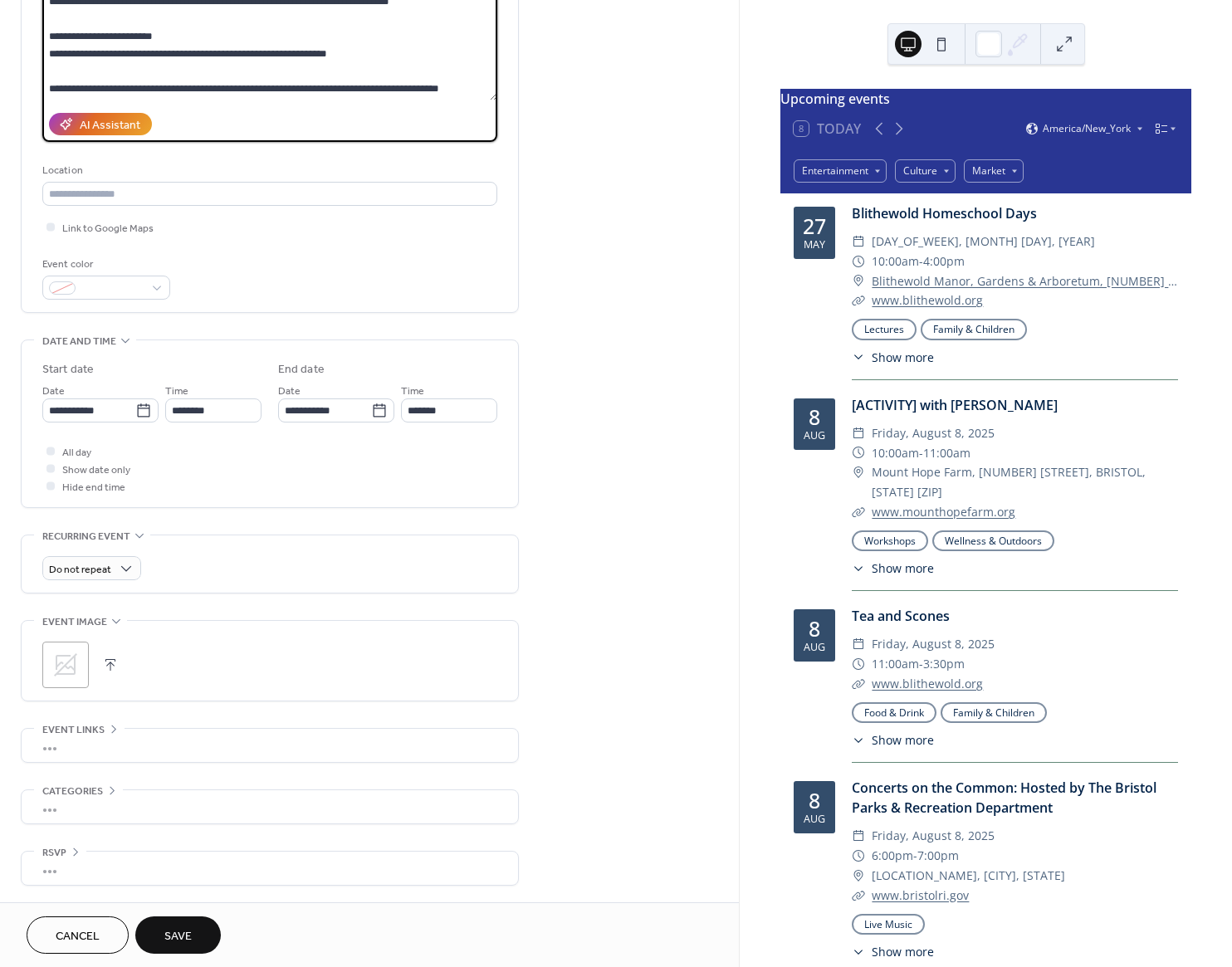 type on "**********" 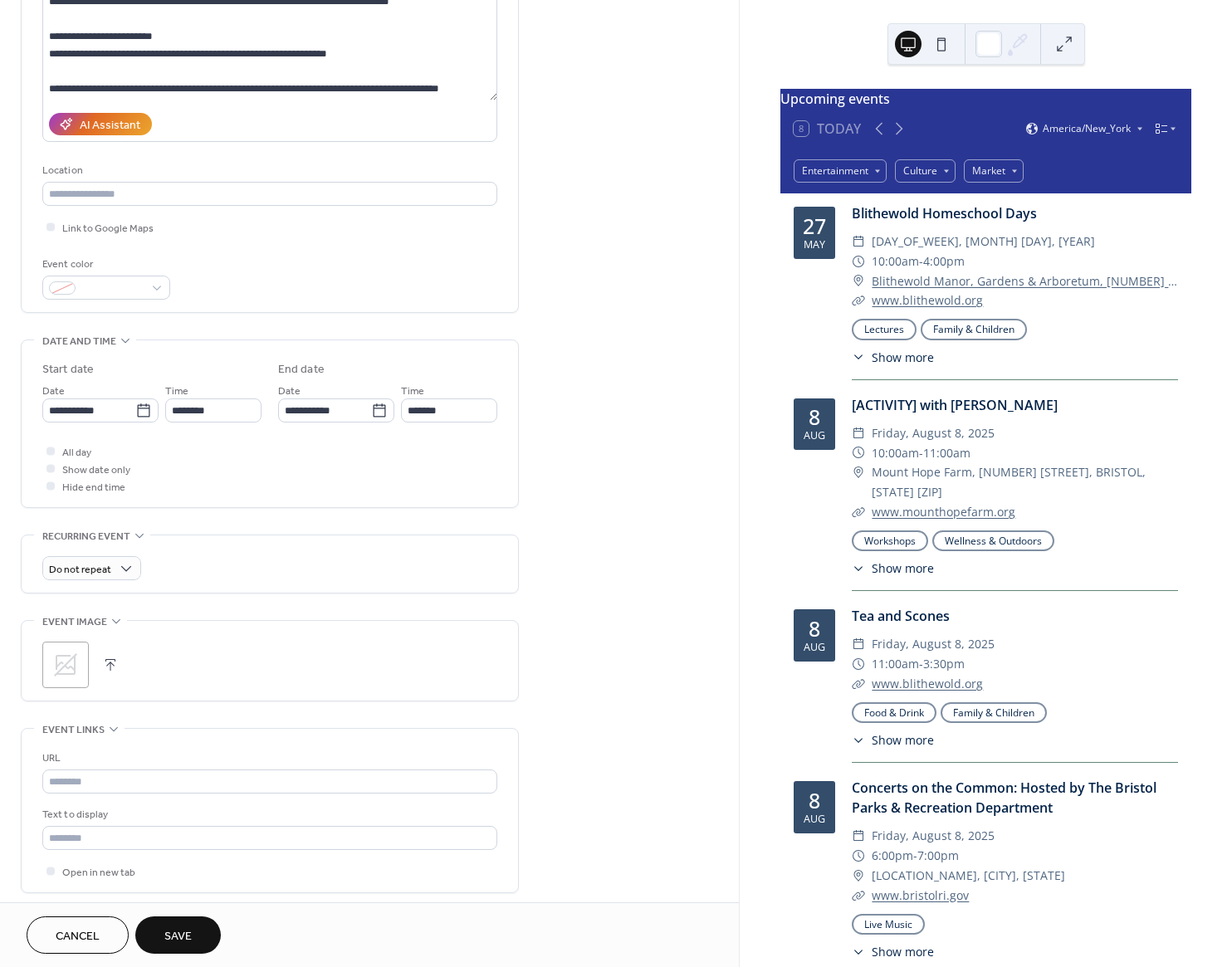 scroll, scrollTop: 201, scrollLeft: 0, axis: vertical 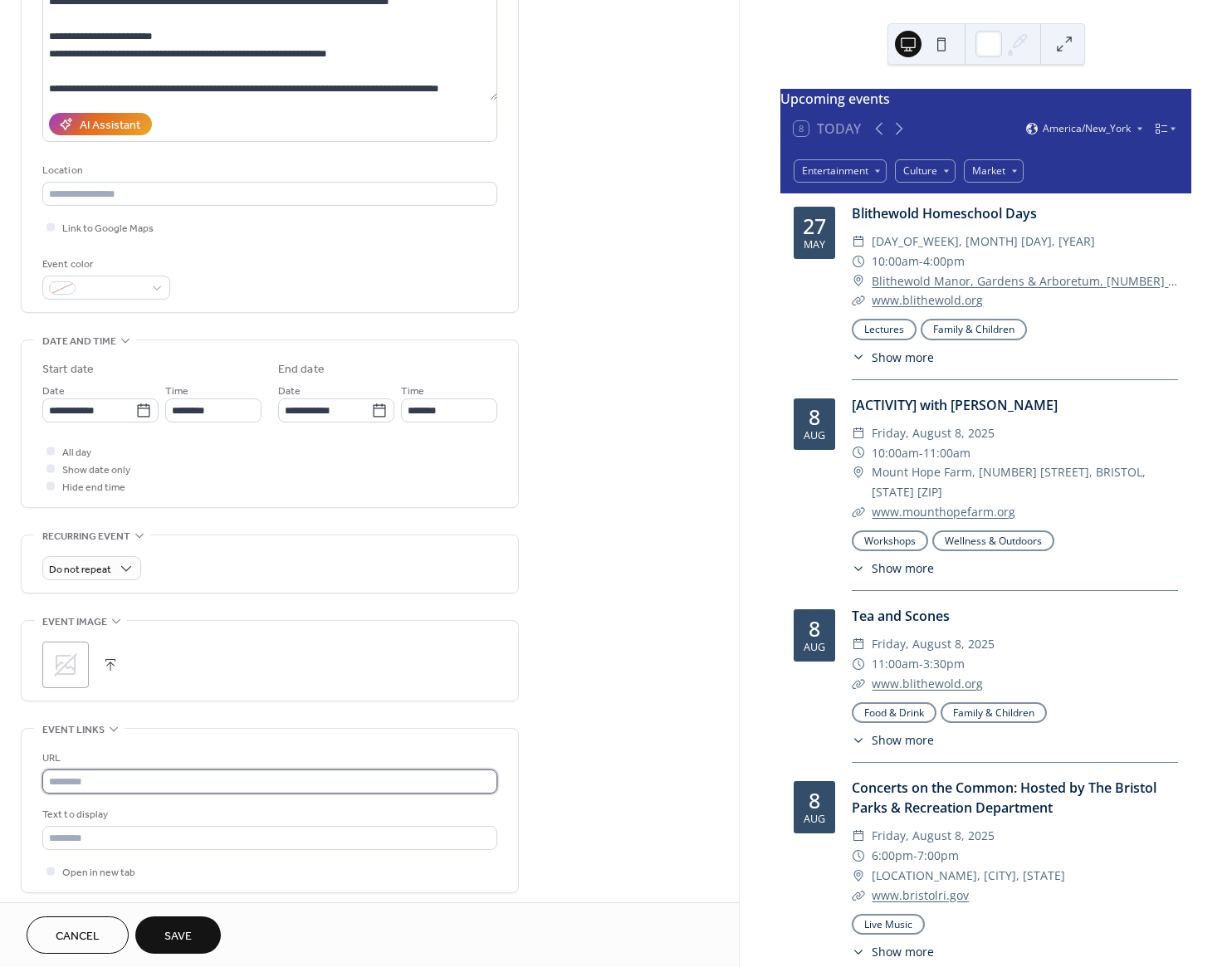 click at bounding box center [270, 781] 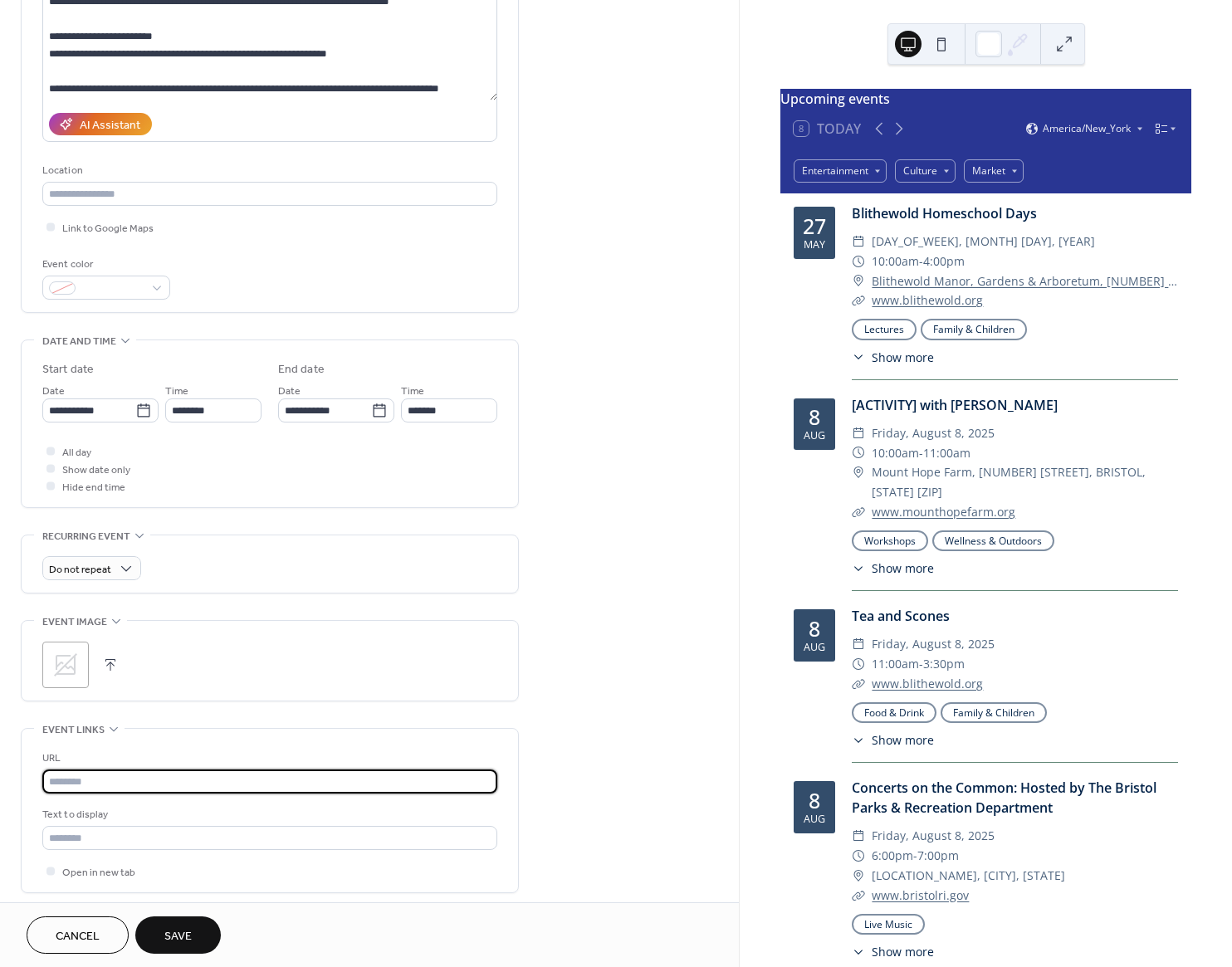 paste on "**********" 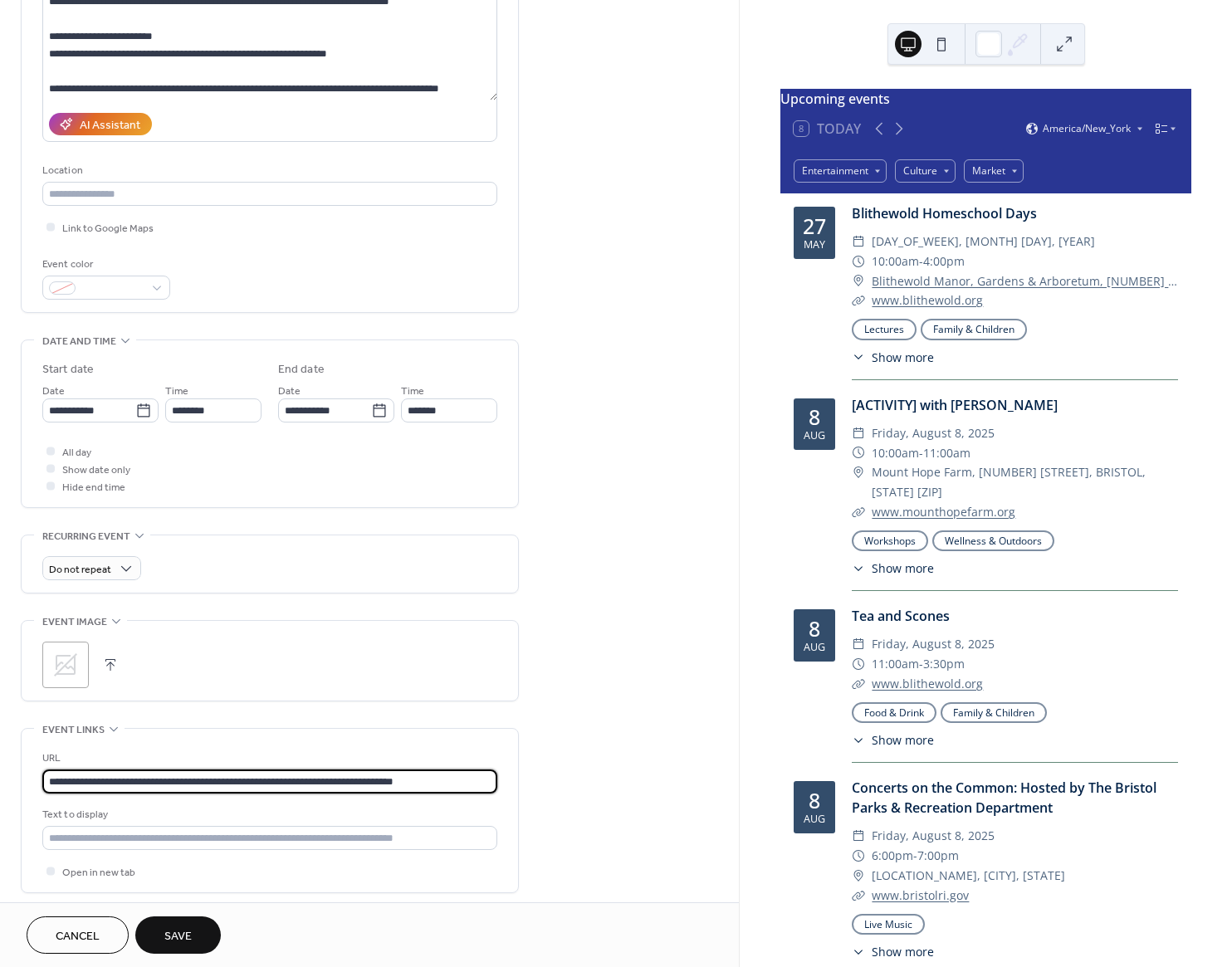 type on "**********" 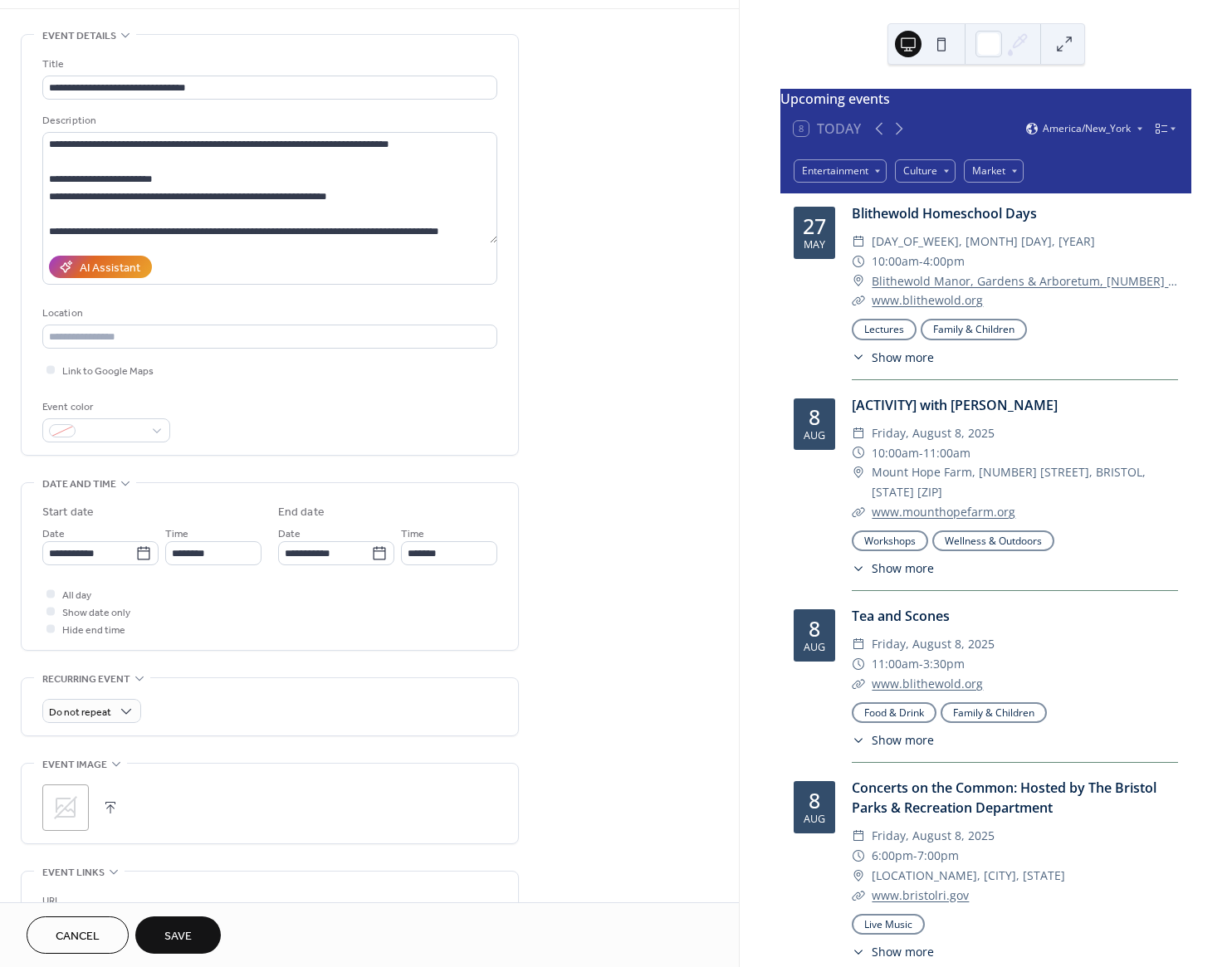 scroll, scrollTop: 0, scrollLeft: 0, axis: both 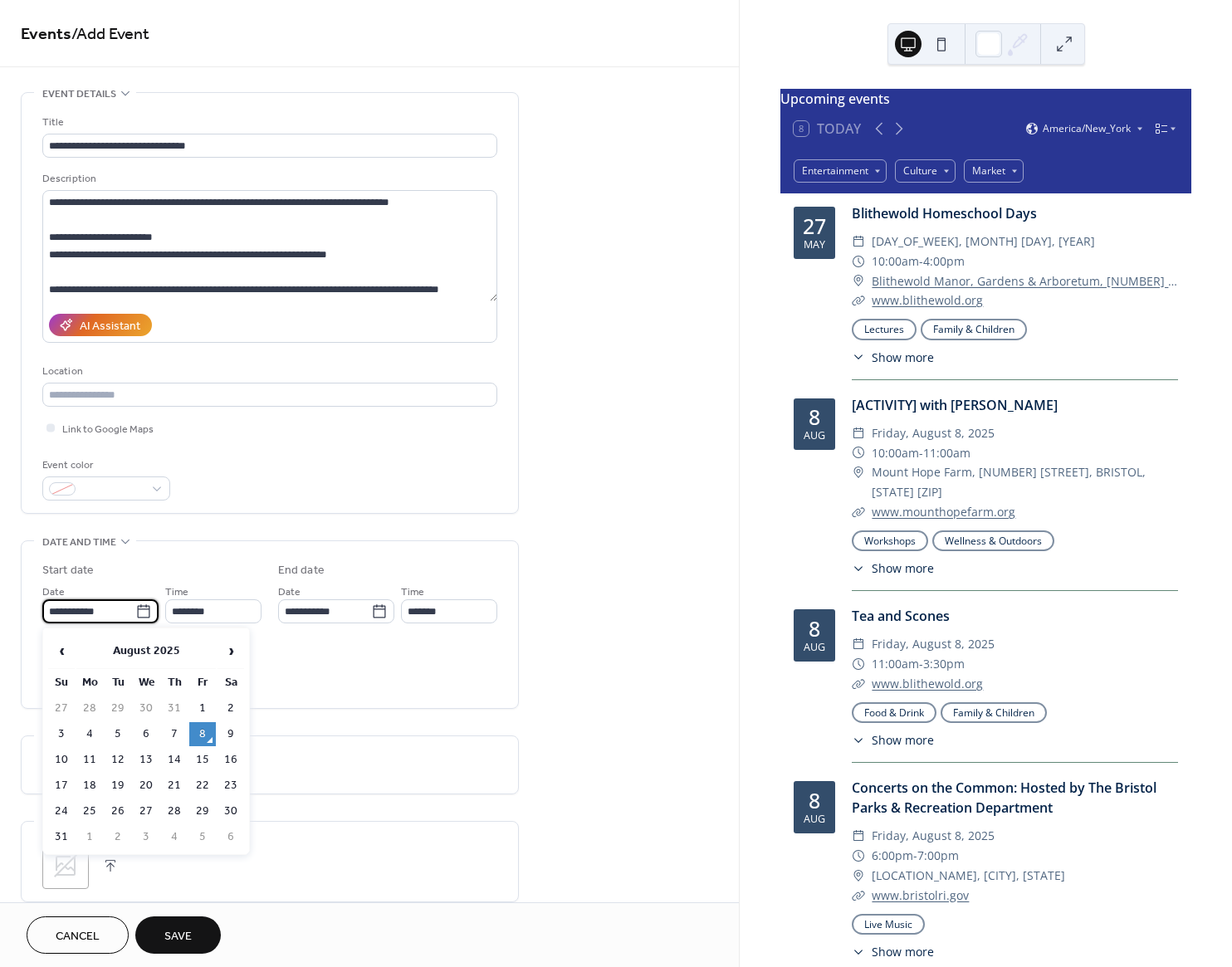 click on "**********" at bounding box center (89, 611) 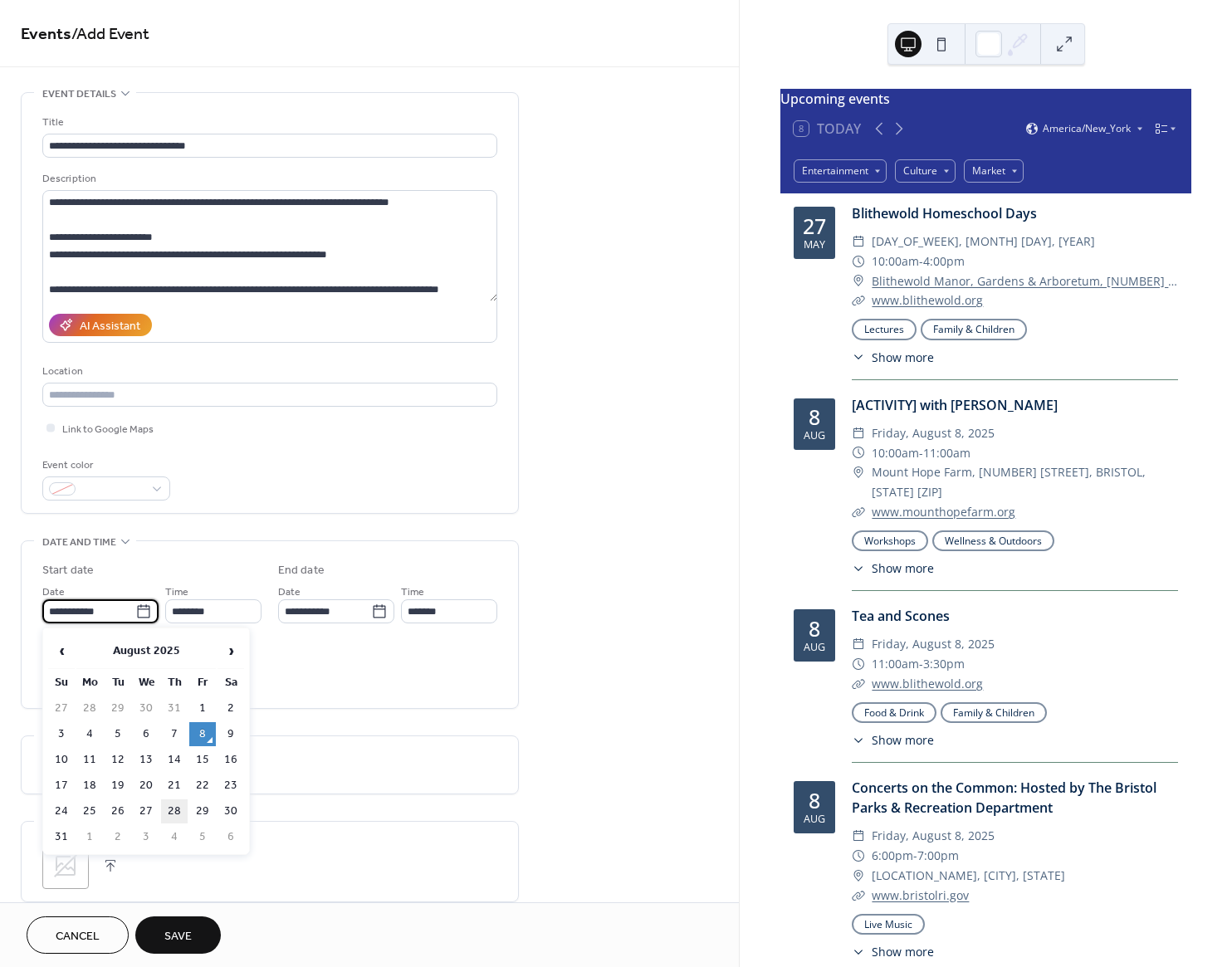 click on "28" at bounding box center (174, 811) 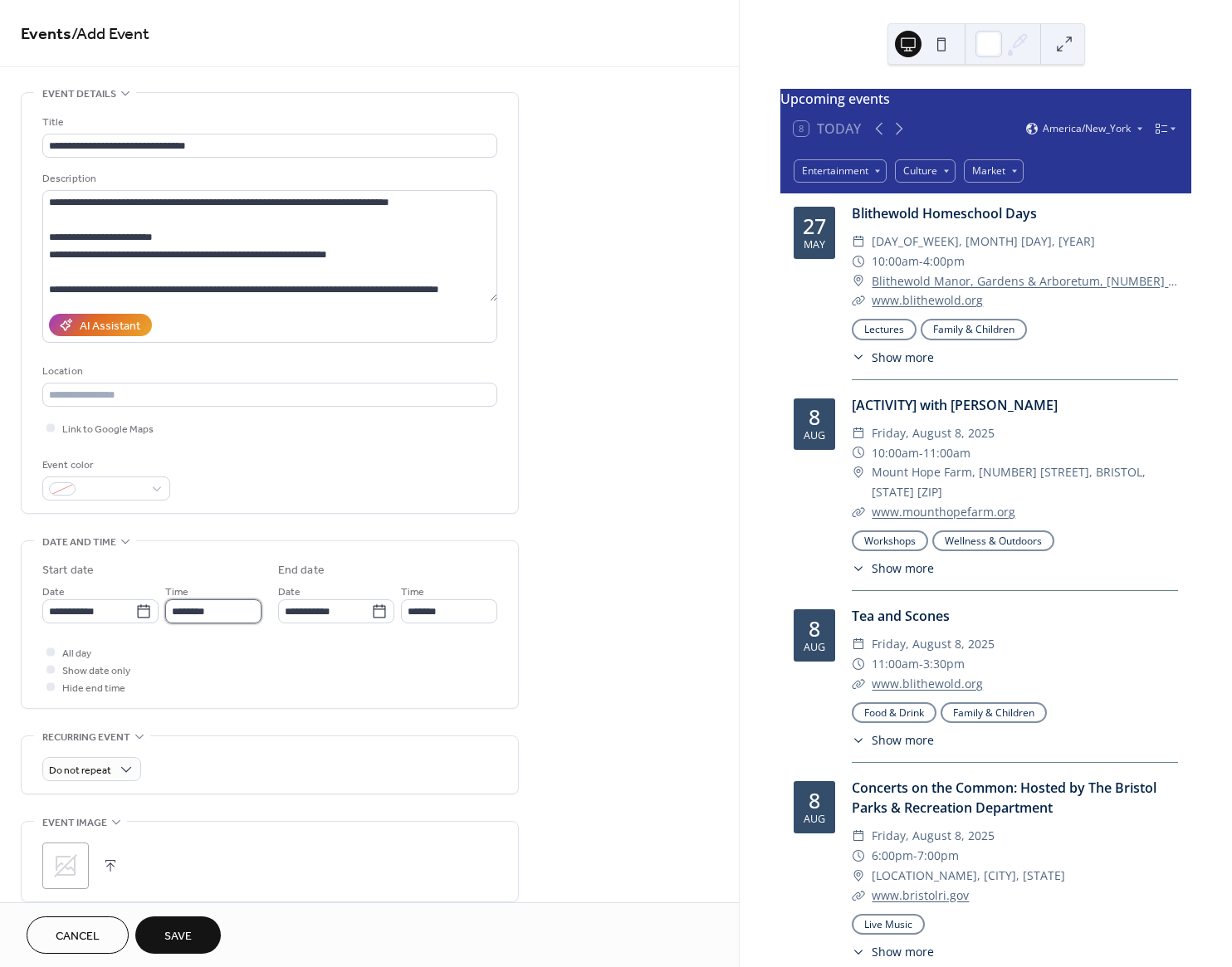 click on "********" at bounding box center [213, 611] 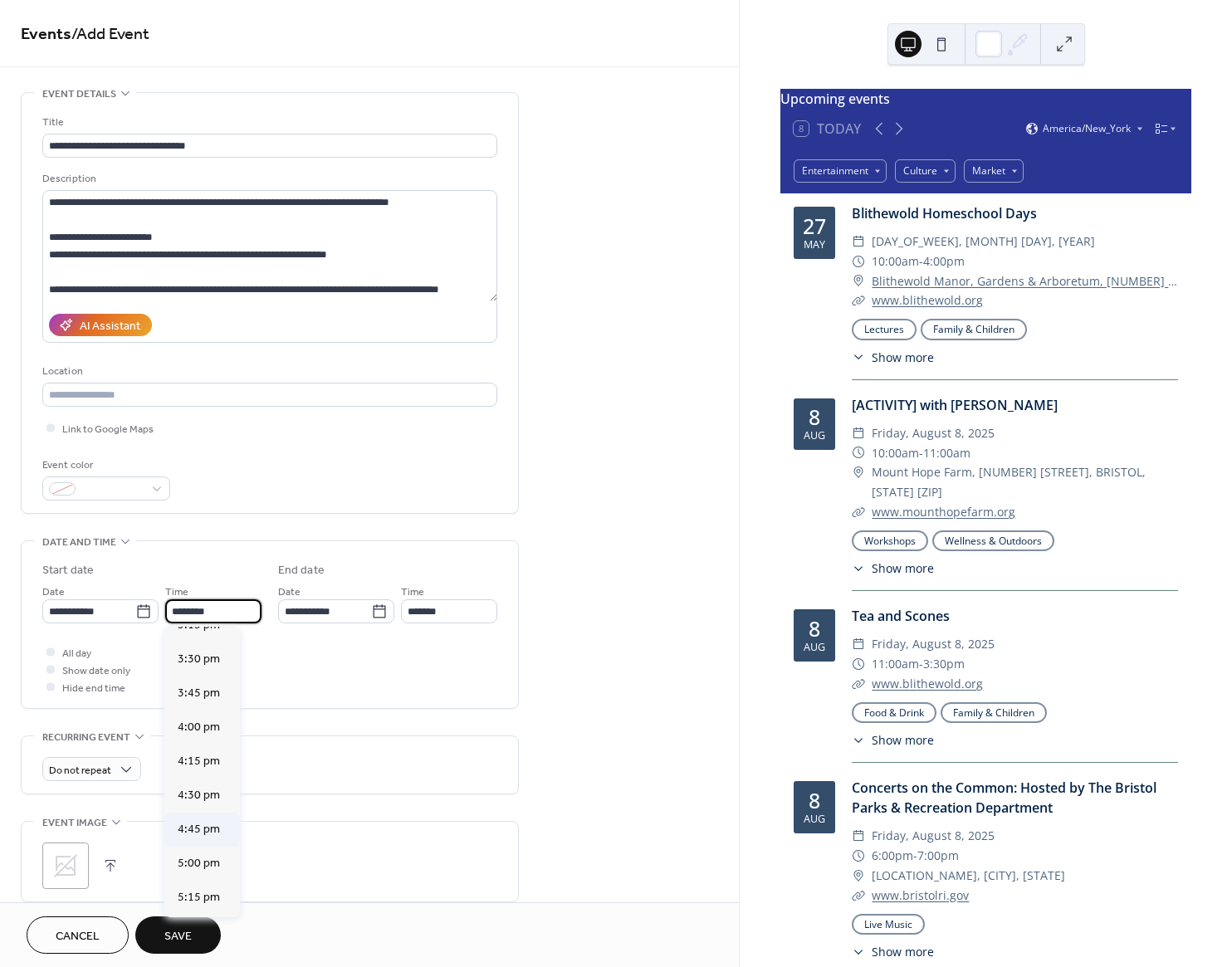 scroll, scrollTop: 2096, scrollLeft: 0, axis: vertical 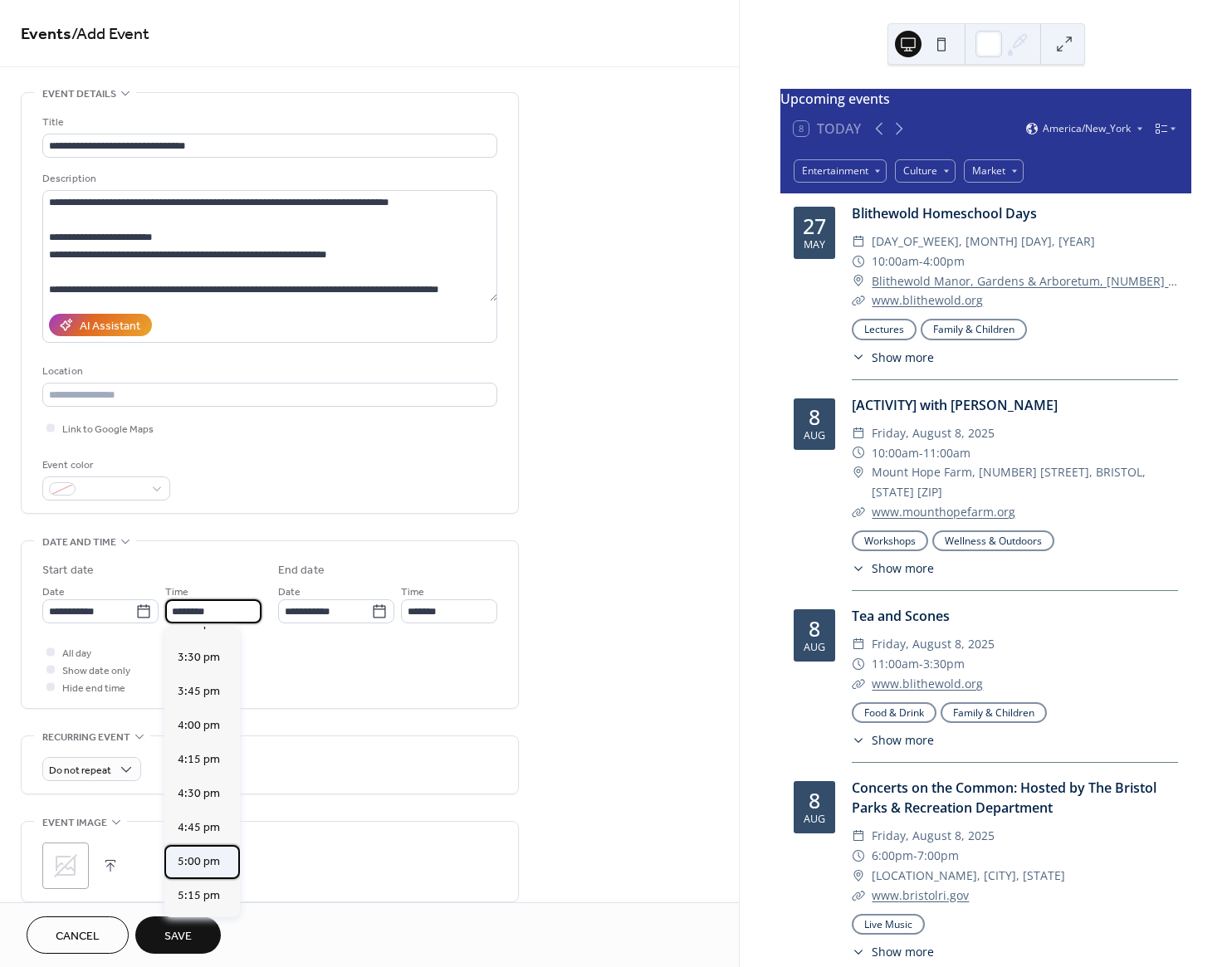click on "5:00 pm" at bounding box center (198, 862) 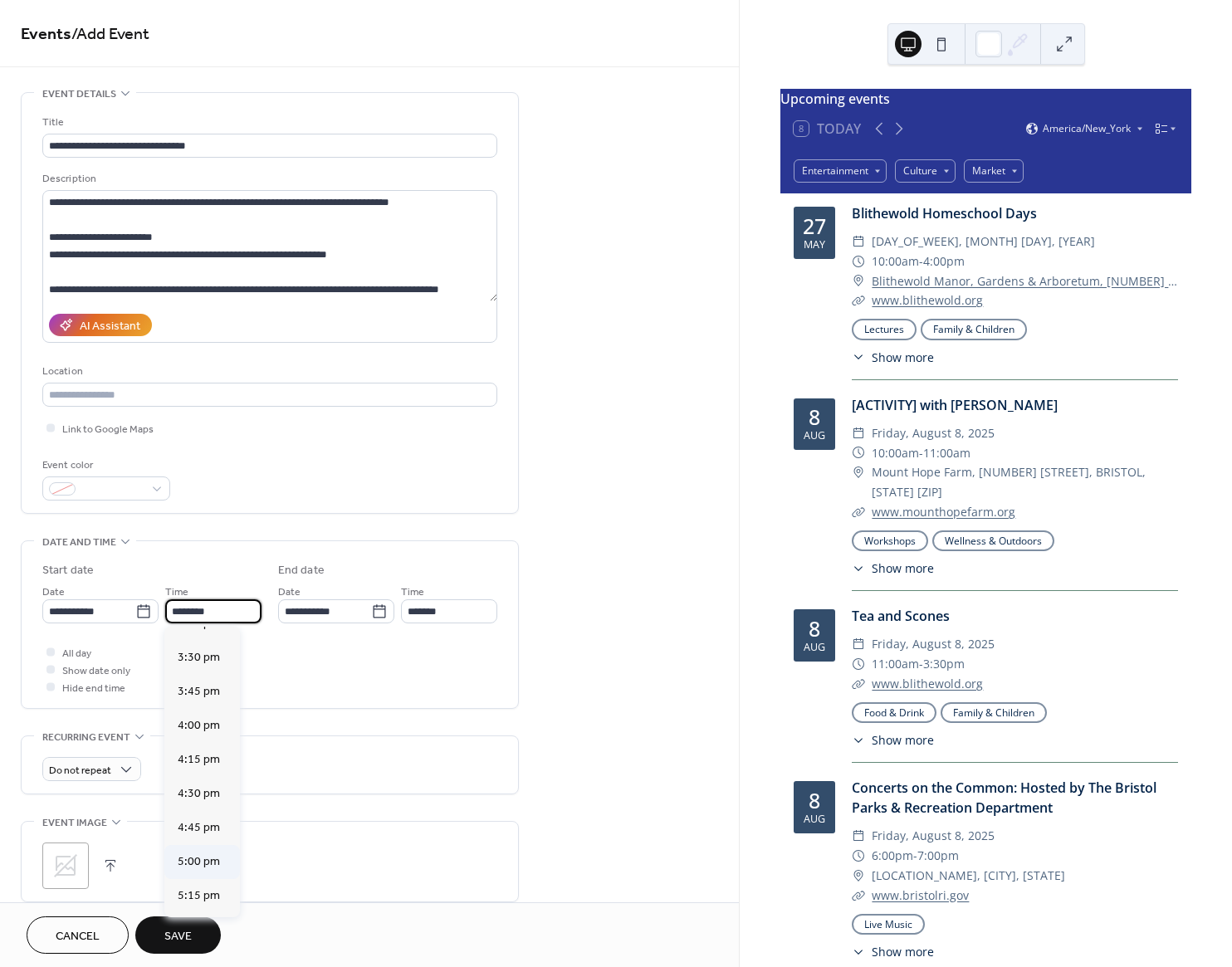 type on "*******" 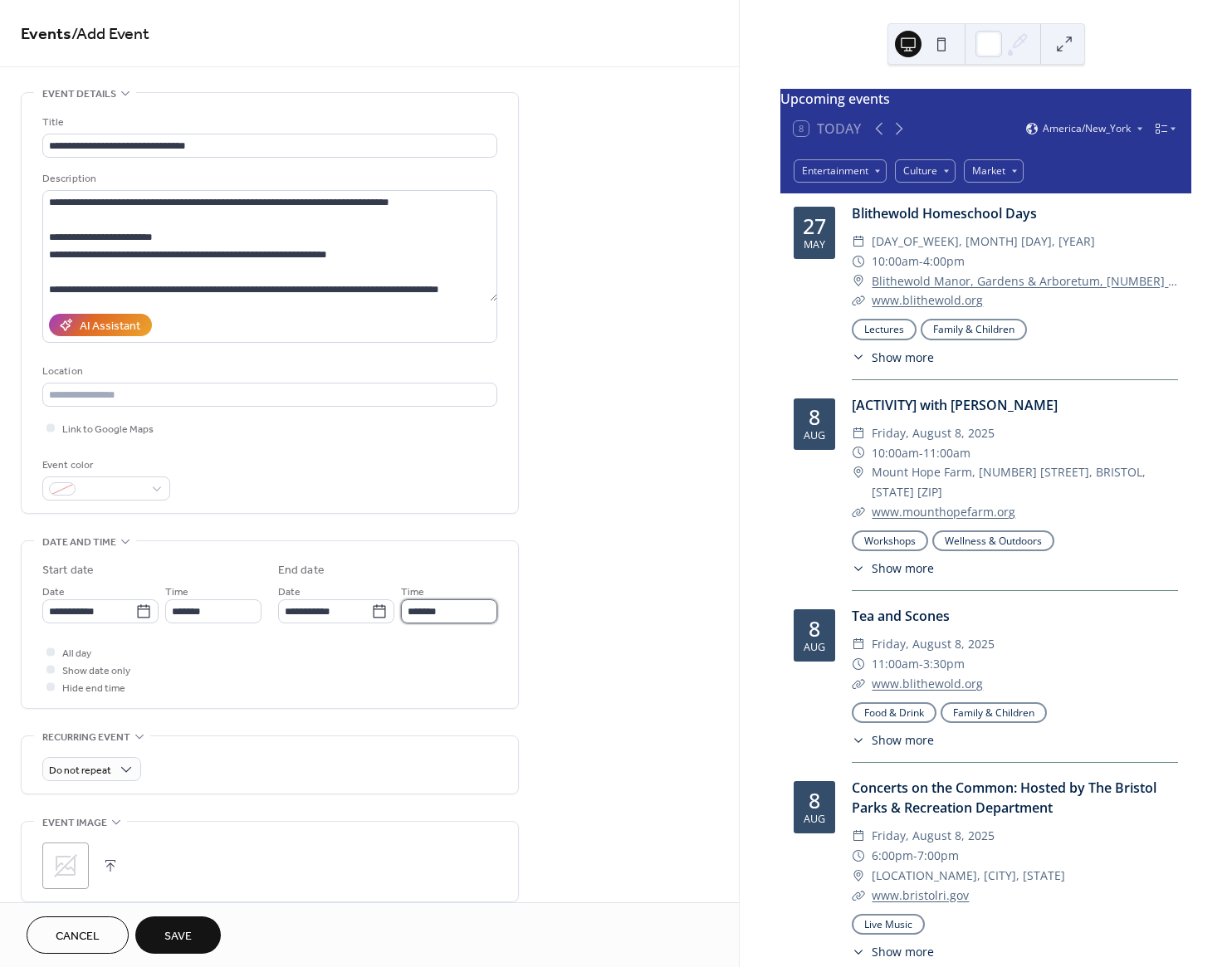 click on "*******" at bounding box center [449, 611] 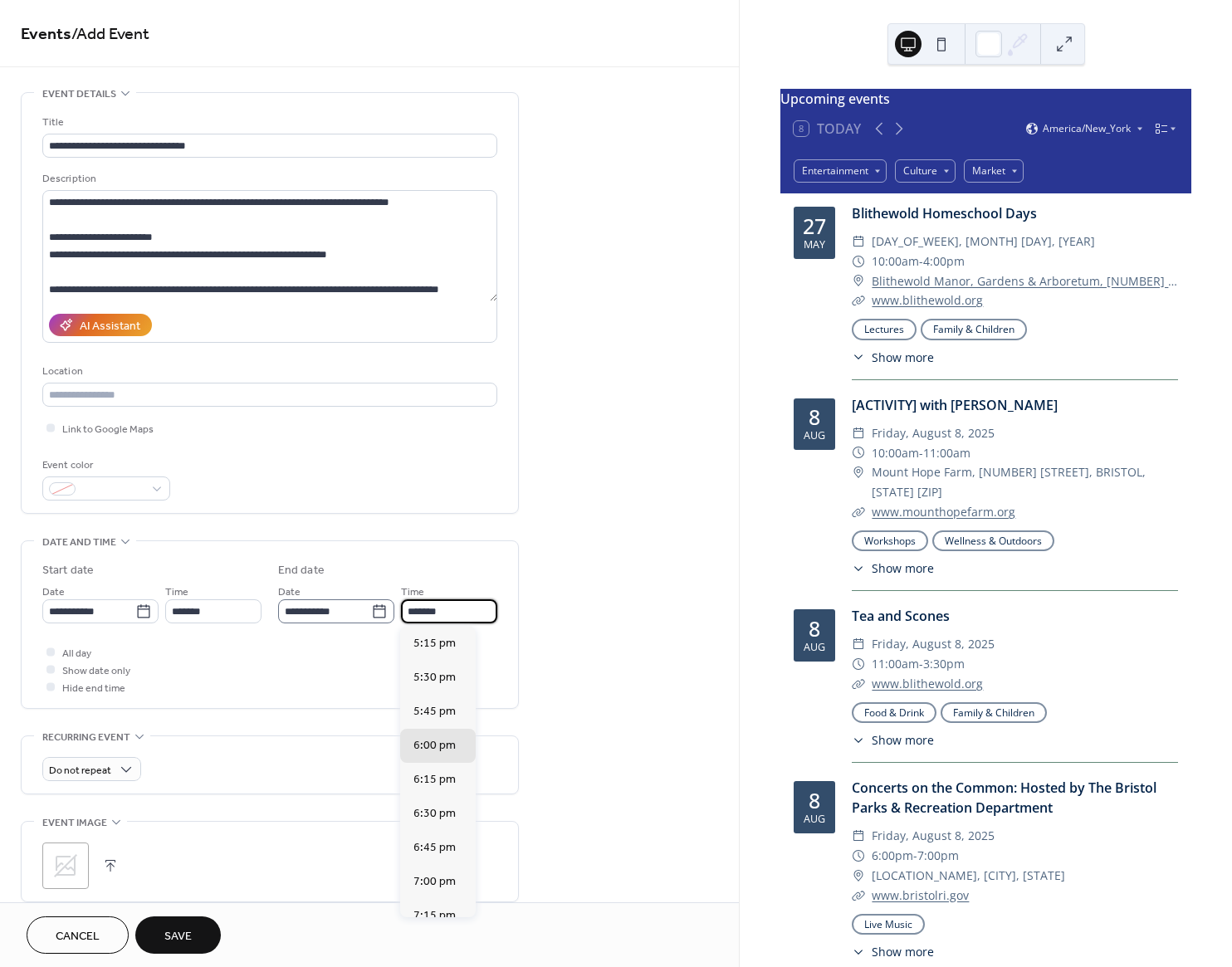 drag, startPoint x: 412, startPoint y: 612, endPoint x: 391, endPoint y: 612, distance: 21 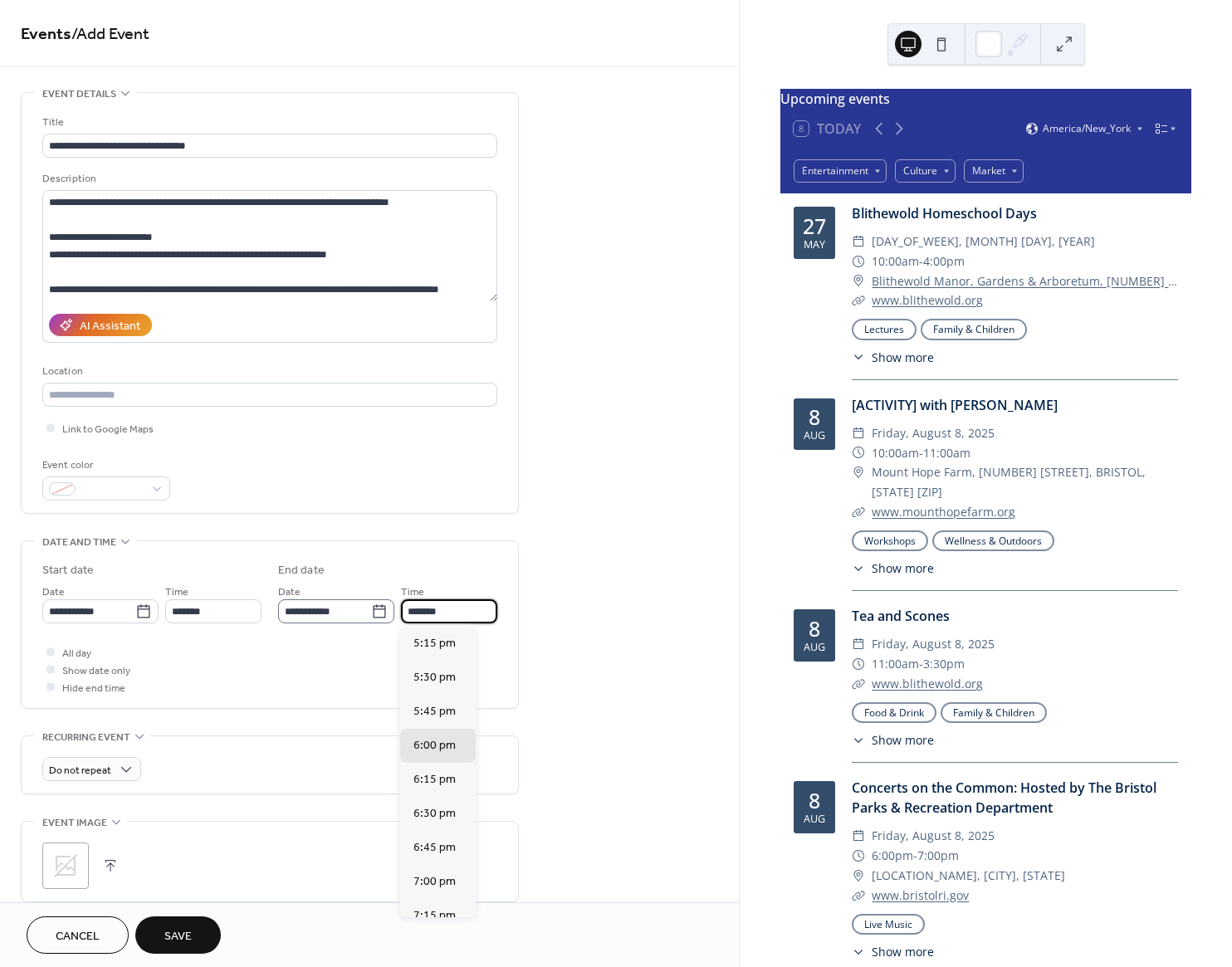 click on "**********" at bounding box center (388, 603) 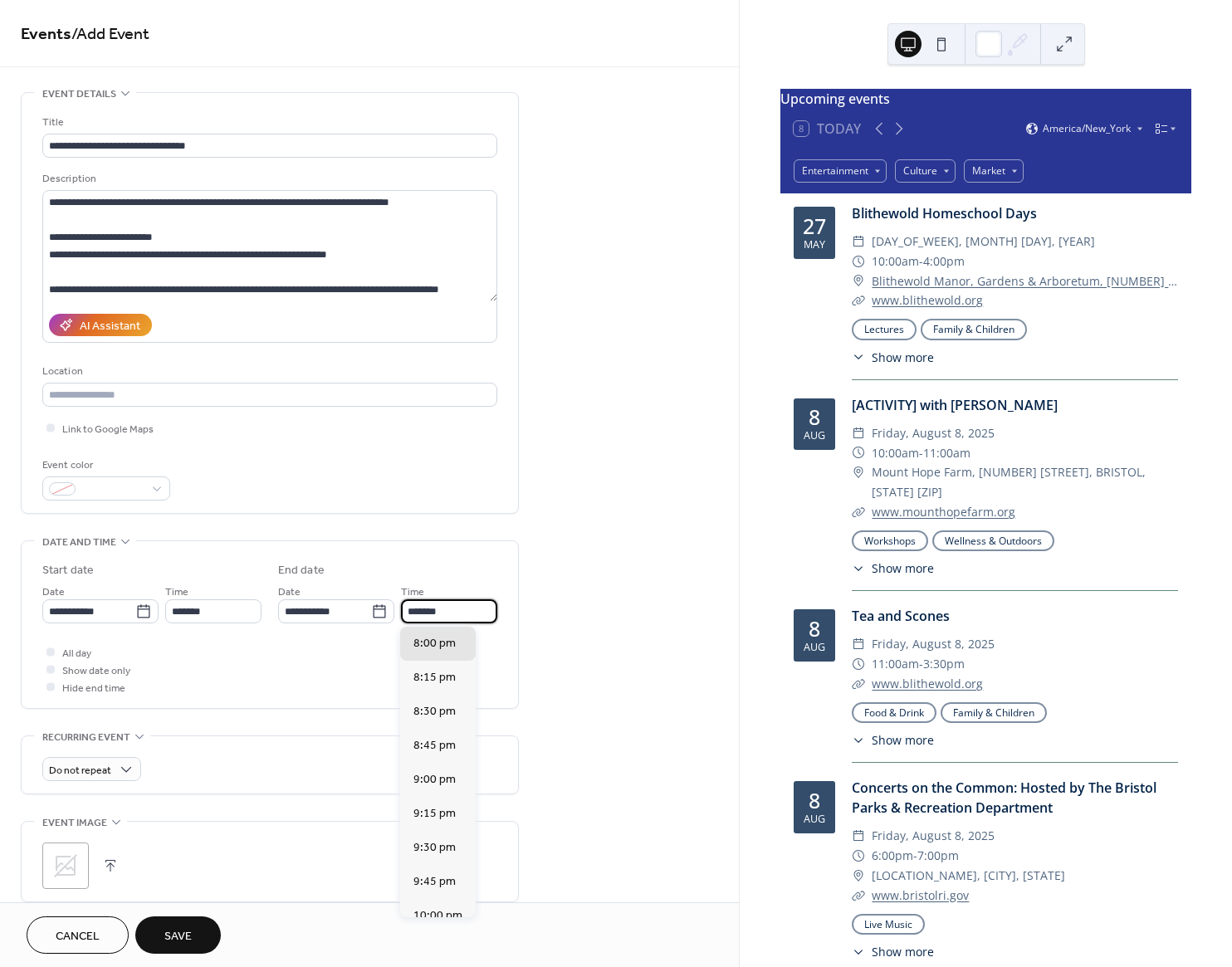 type on "*******" 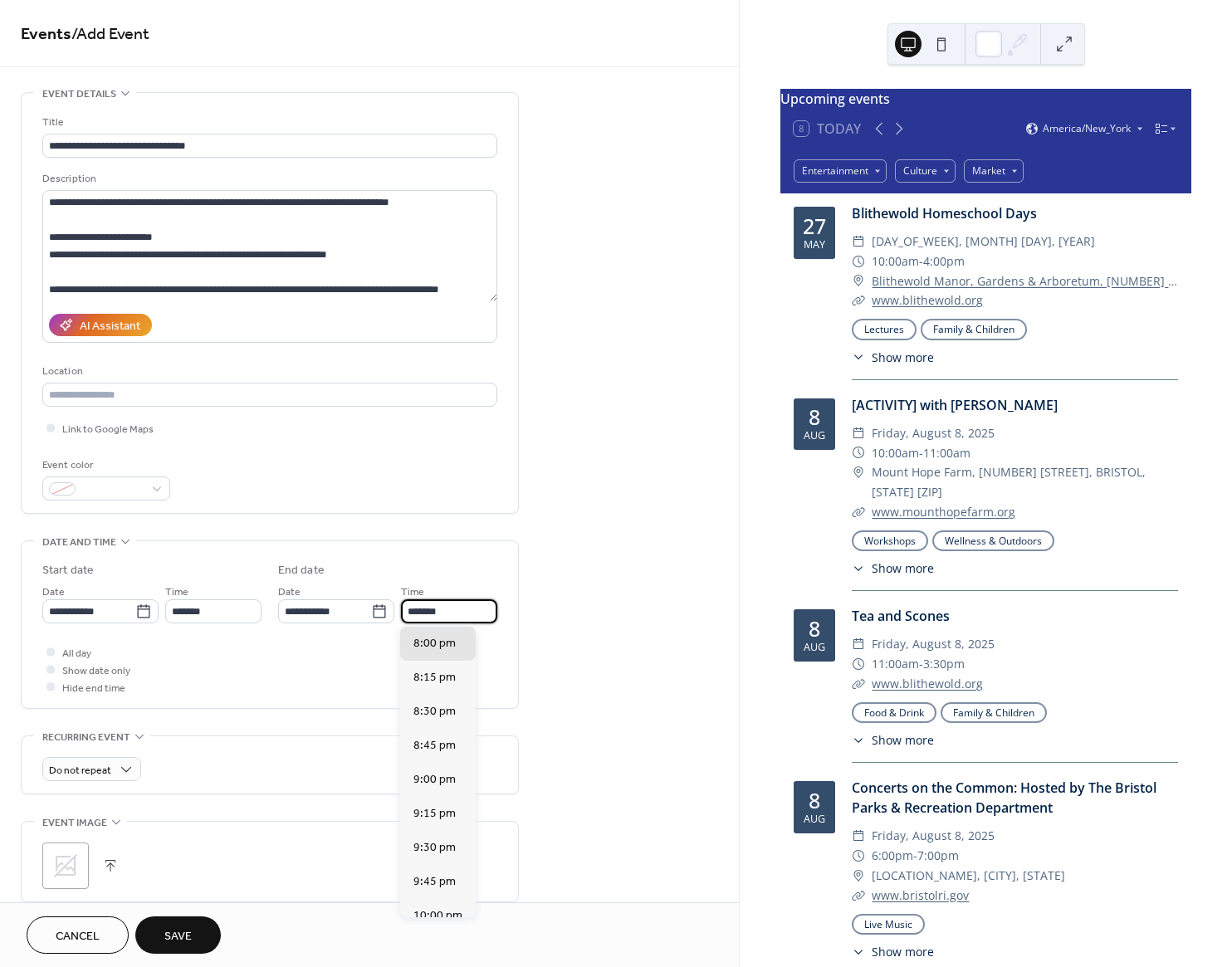 click on "**********" at bounding box center [369, 662] 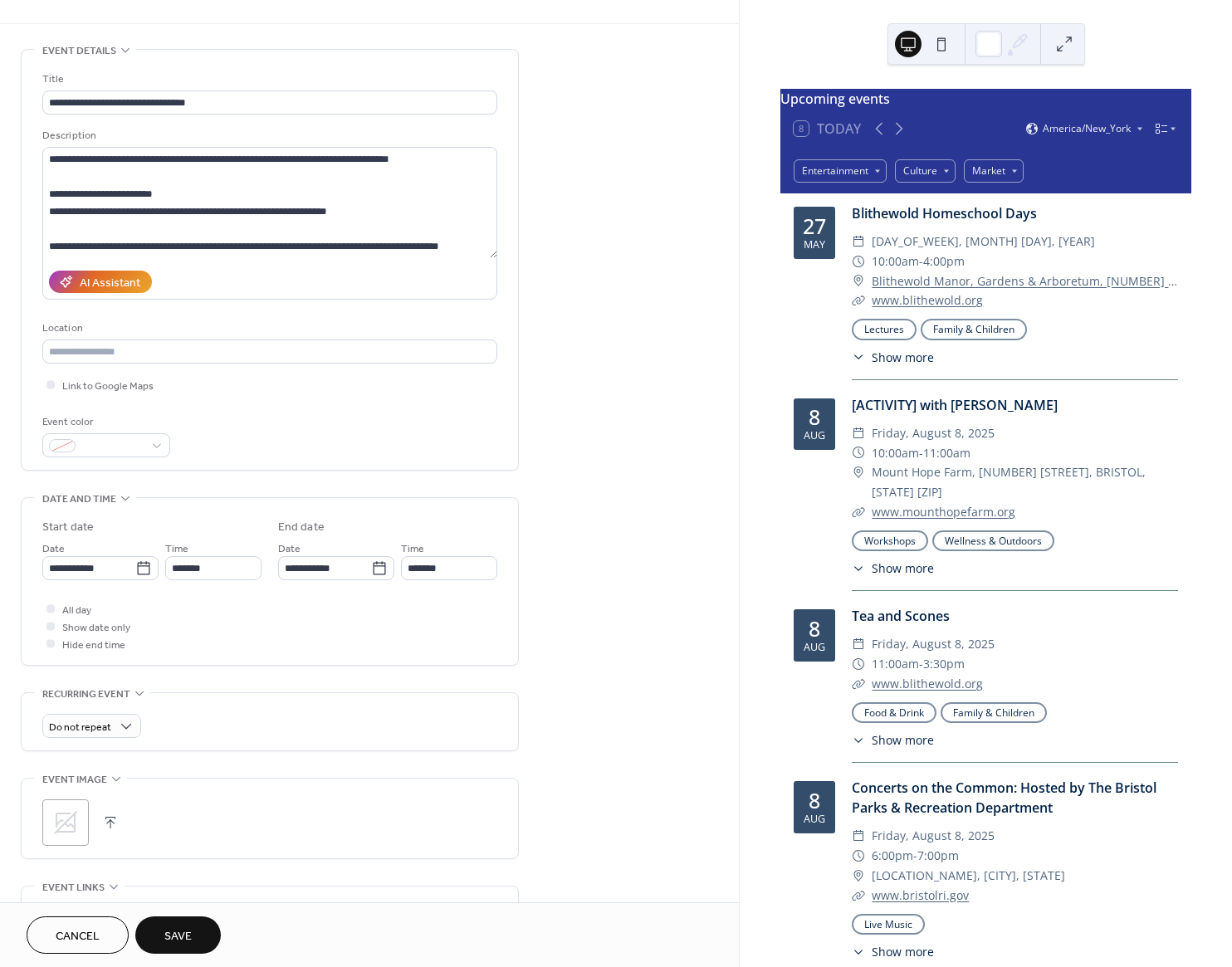 scroll, scrollTop: 0, scrollLeft: 0, axis: both 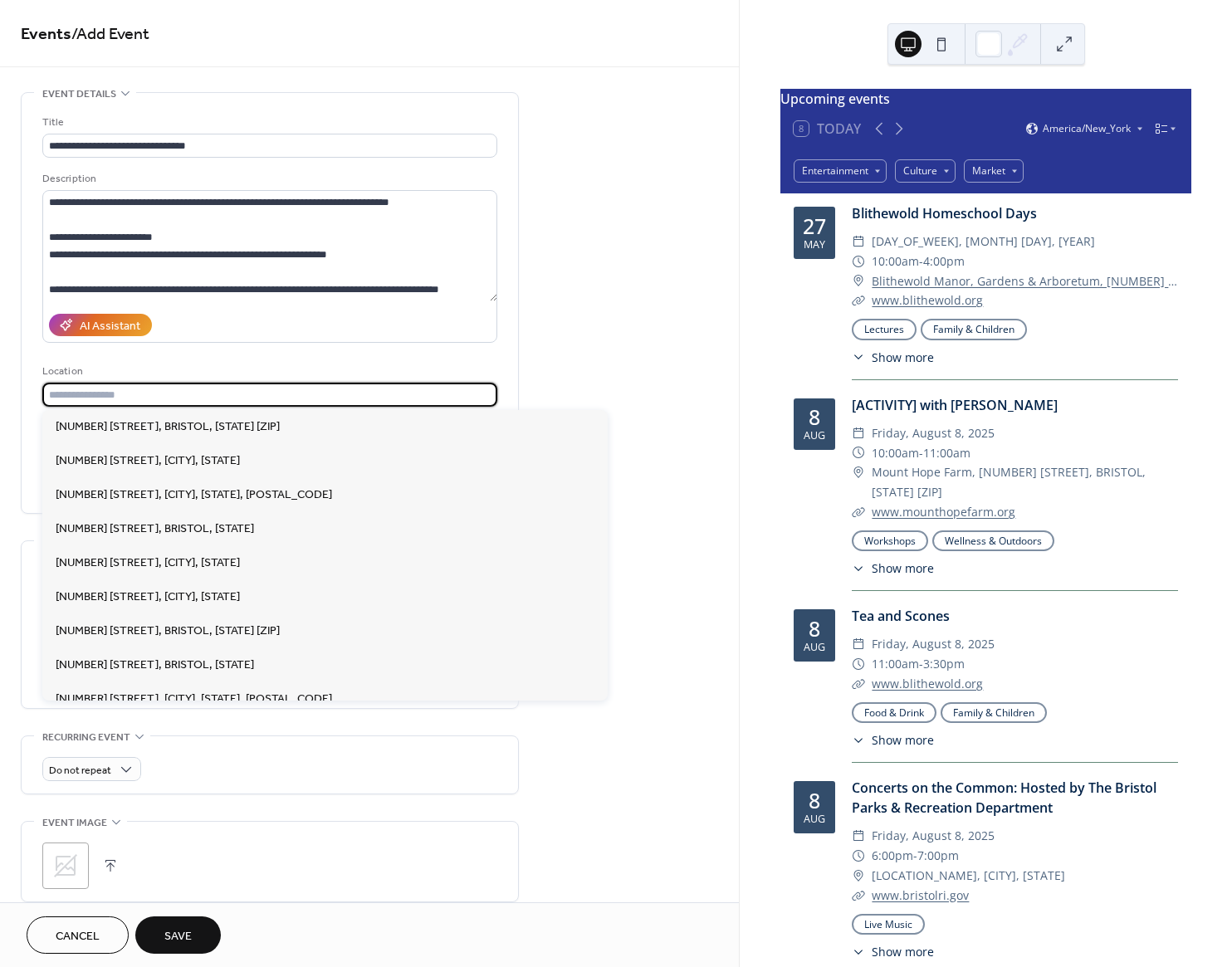 click at bounding box center (270, 394) 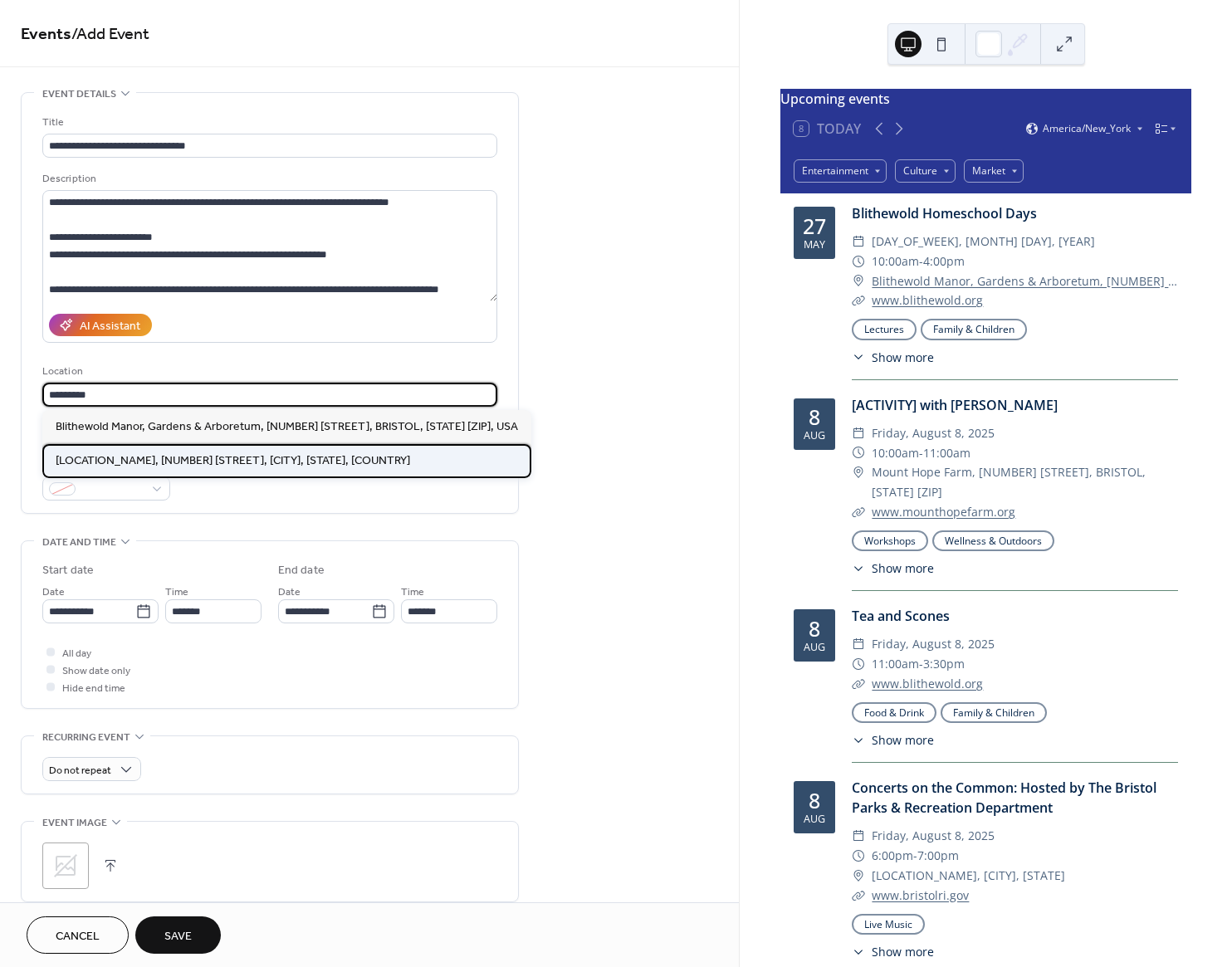 click on "Blithewold Mansion, 101 Ferry Rd, Bristol, RI 02809, USA" at bounding box center (232, 461) 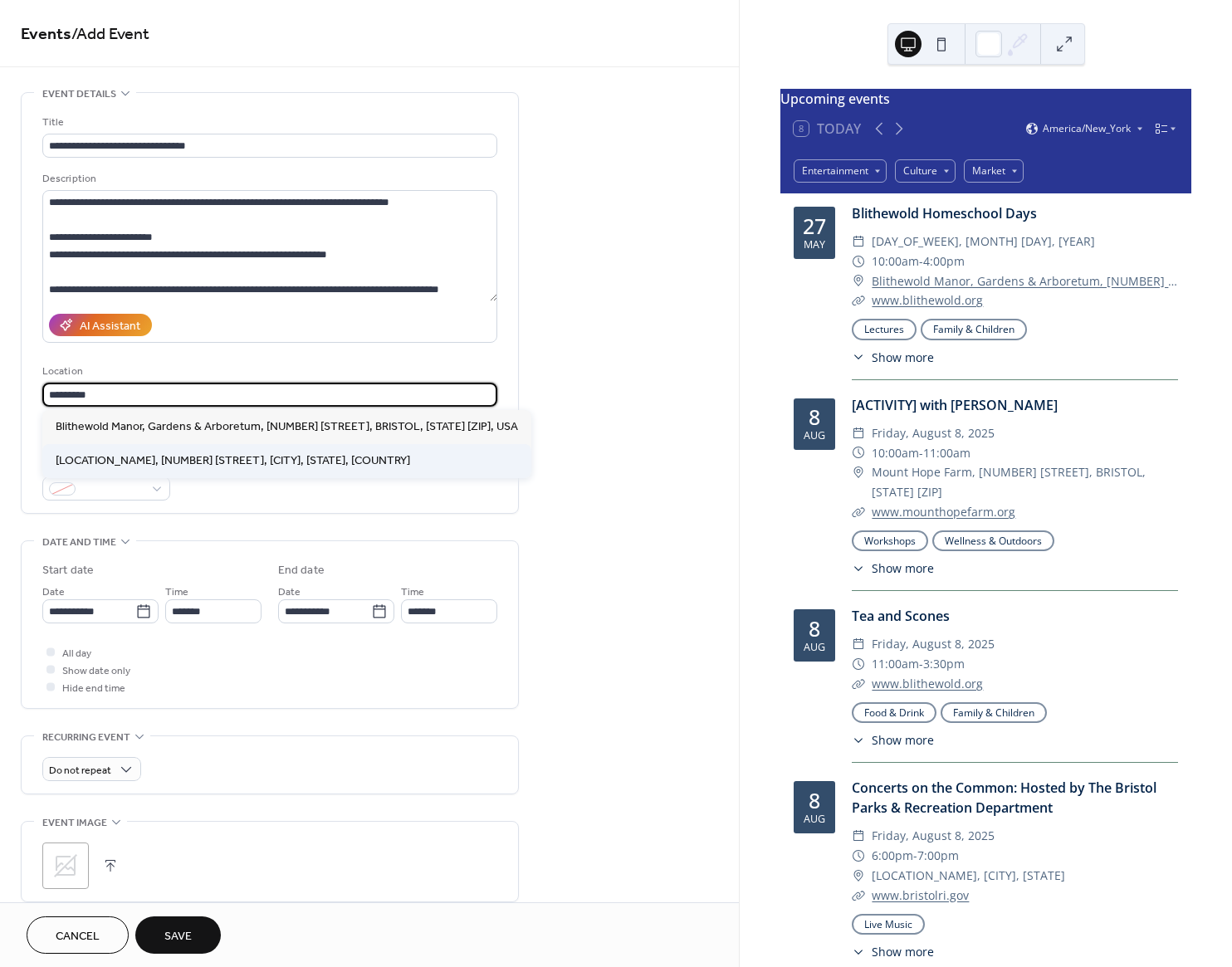 type on "**********" 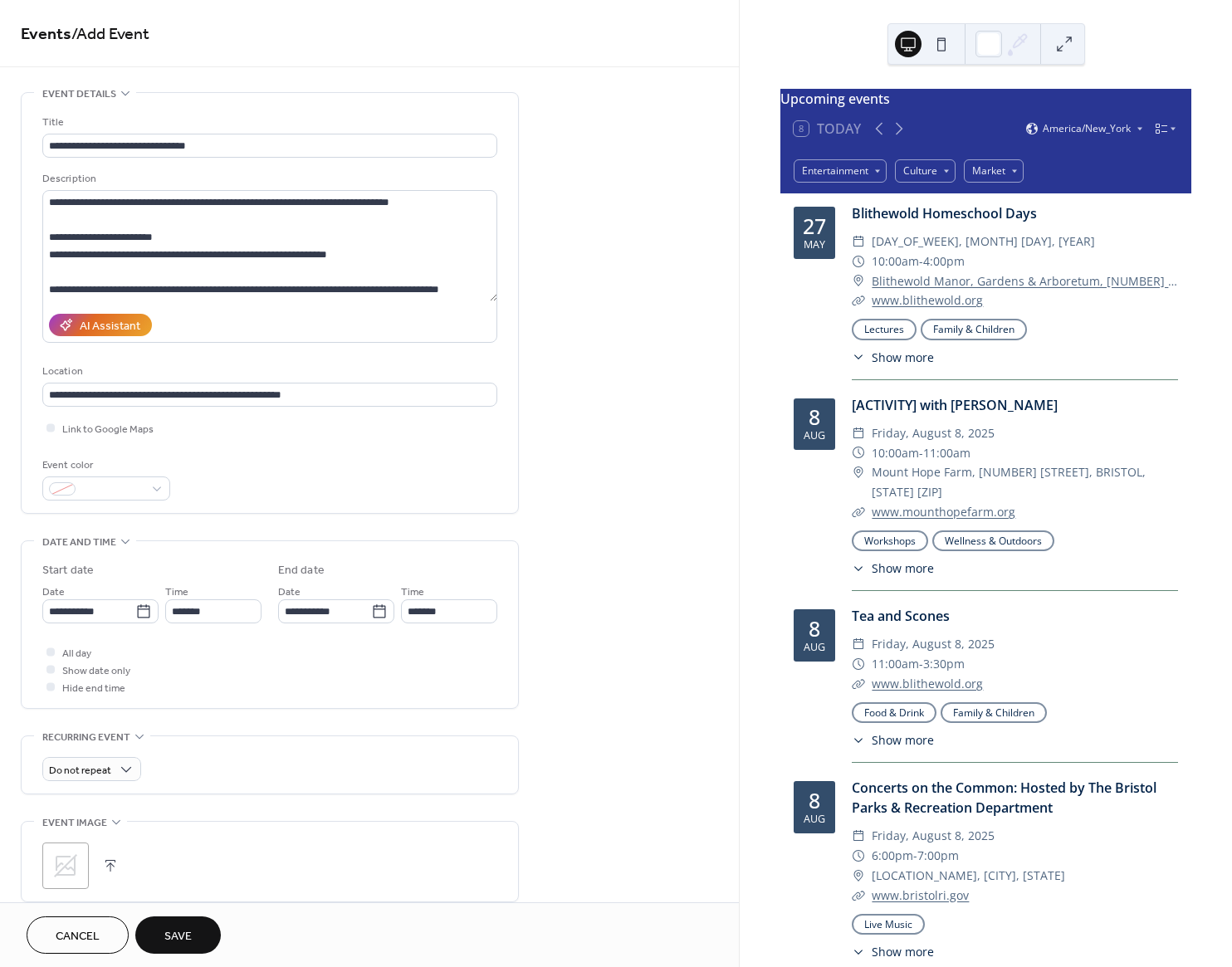 click on "**********" at bounding box center (369, 662) 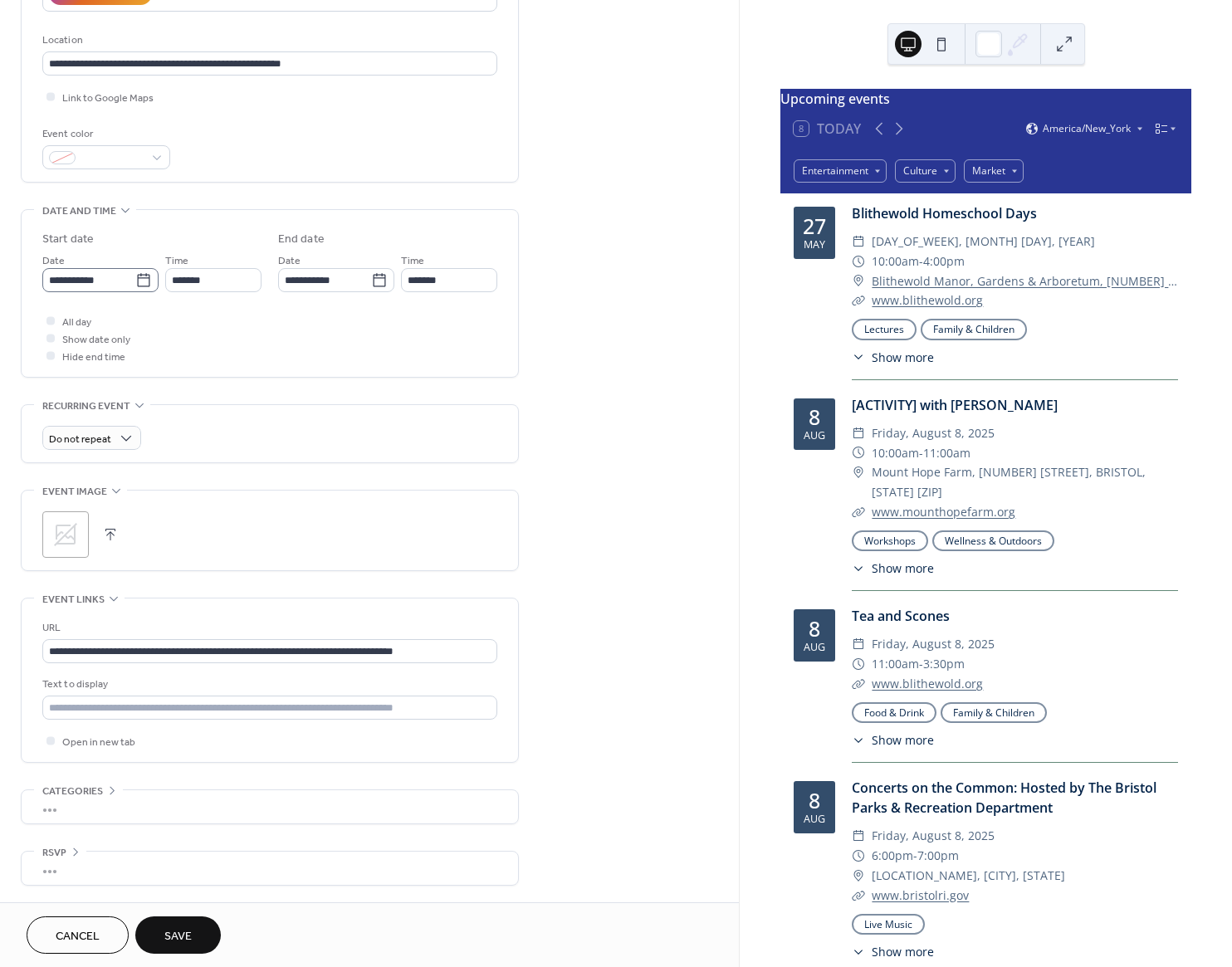 scroll, scrollTop: 0, scrollLeft: 0, axis: both 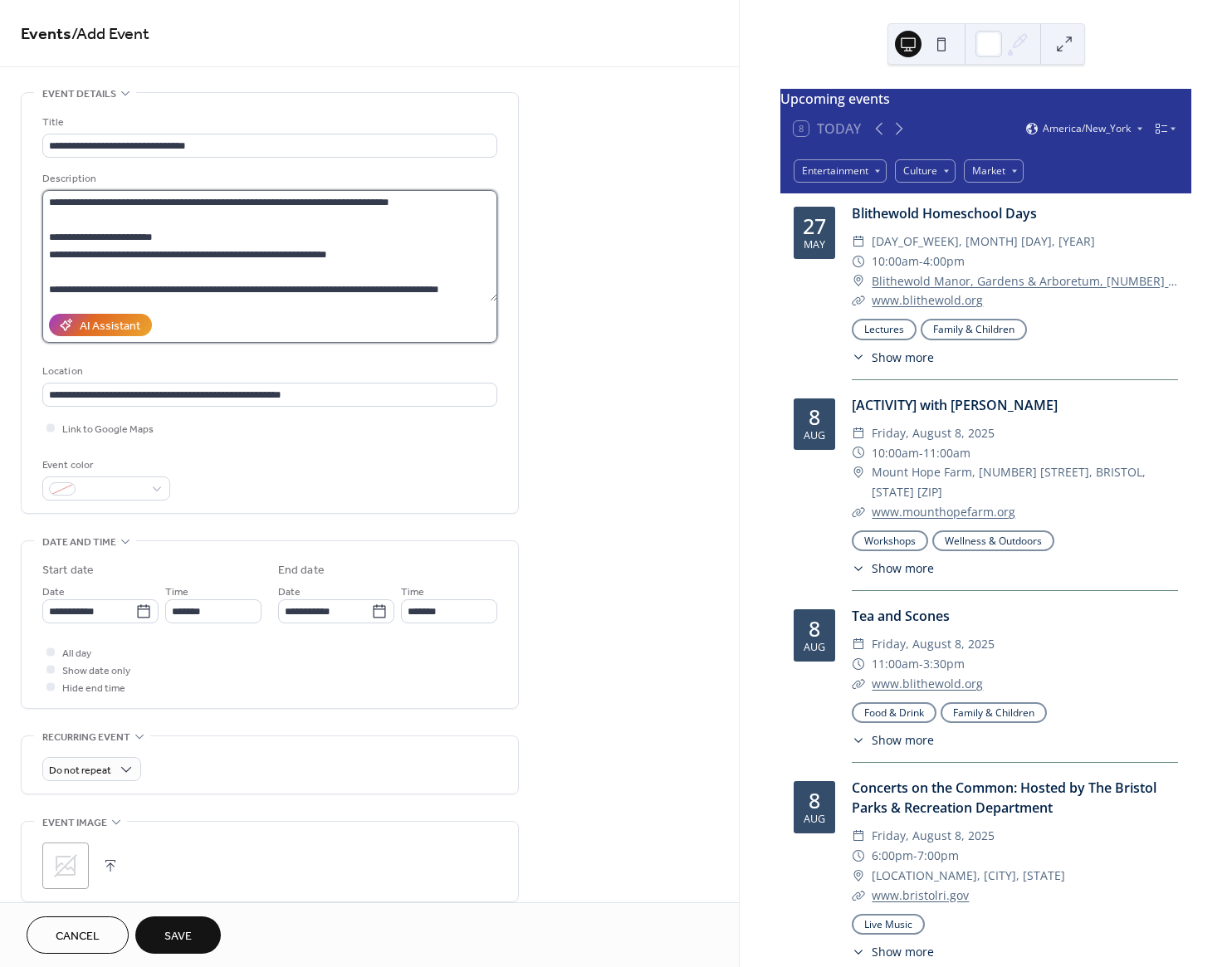click at bounding box center (270, 246) 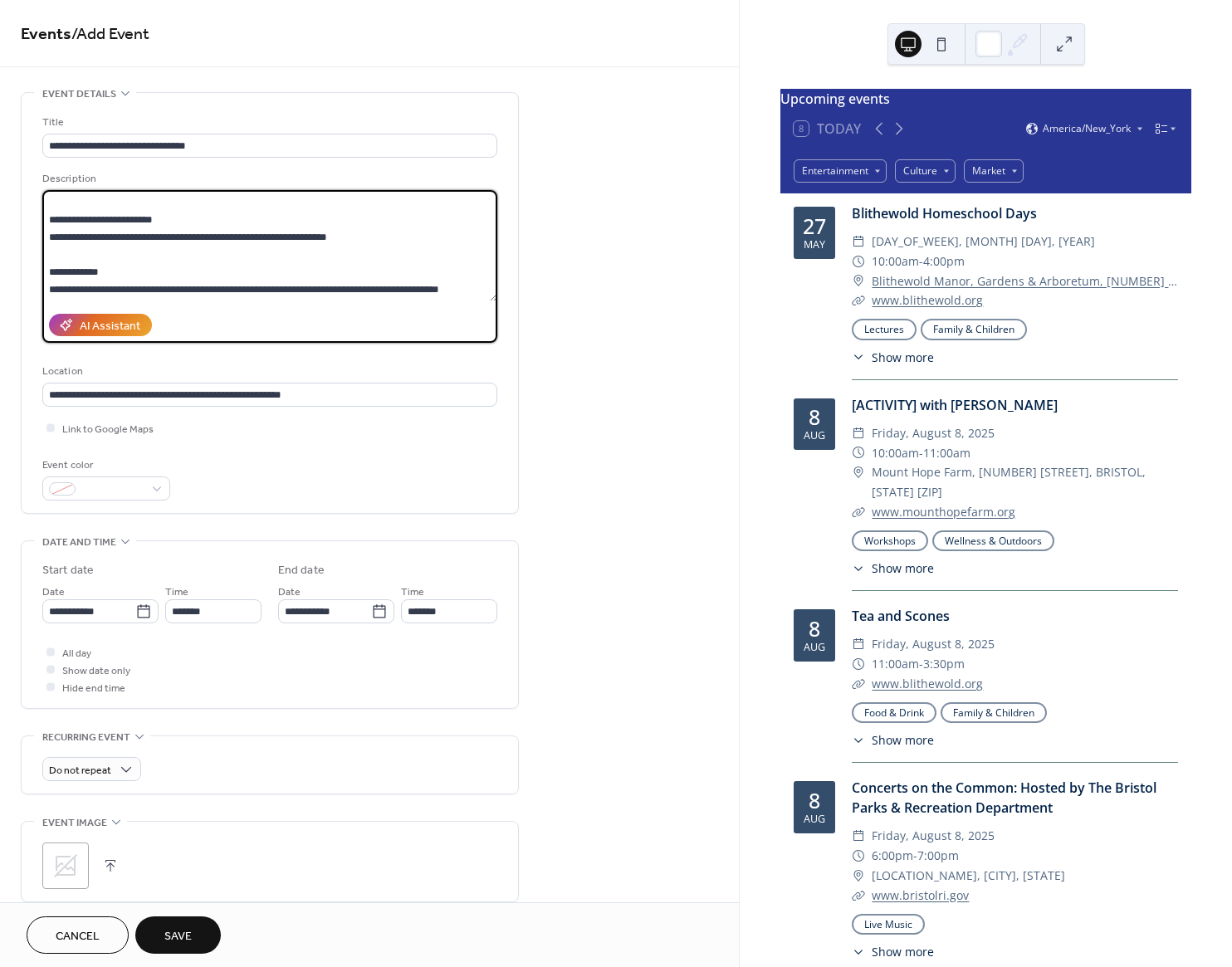 paste on "**********" 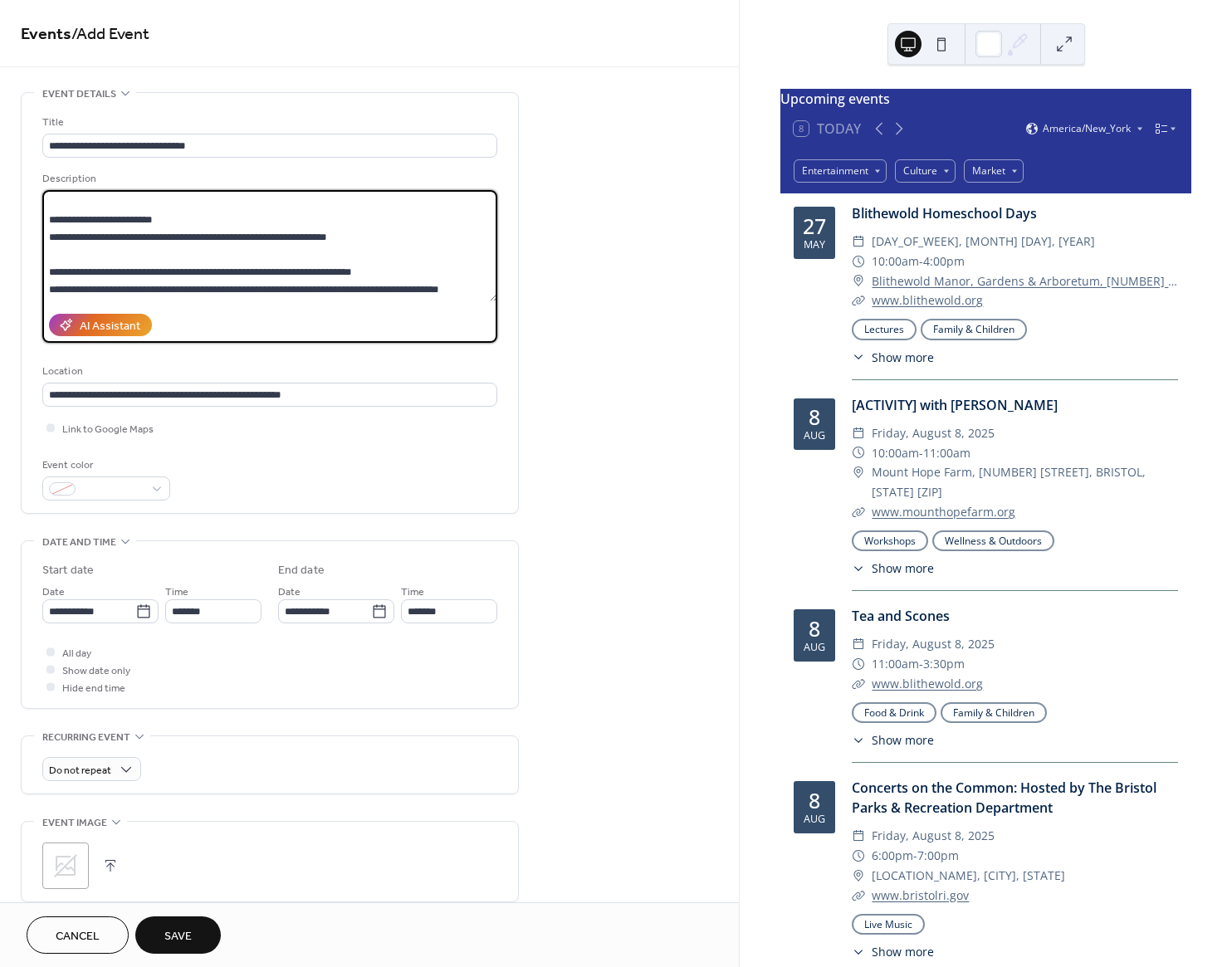 click at bounding box center [270, 246] 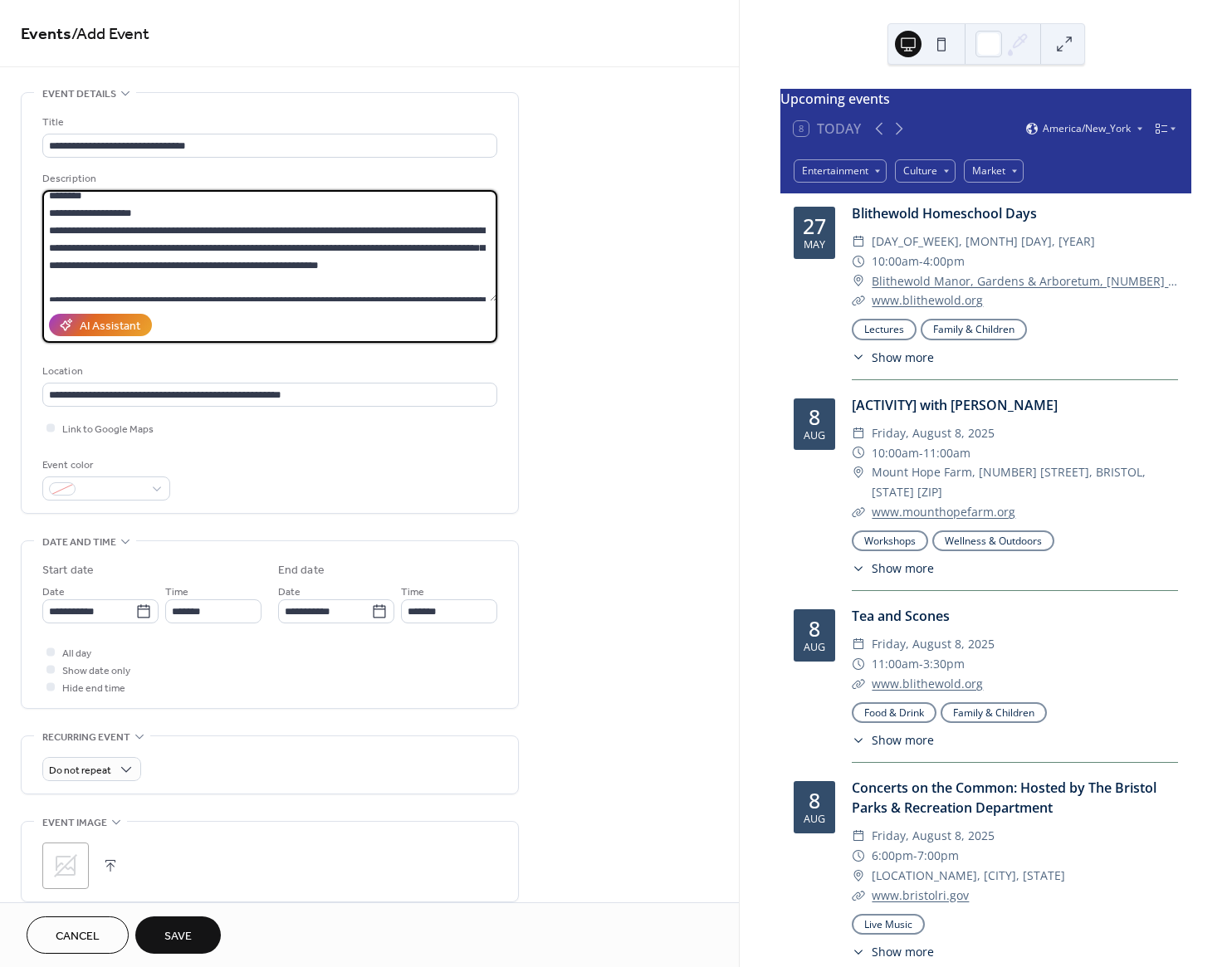 scroll, scrollTop: 0, scrollLeft: 0, axis: both 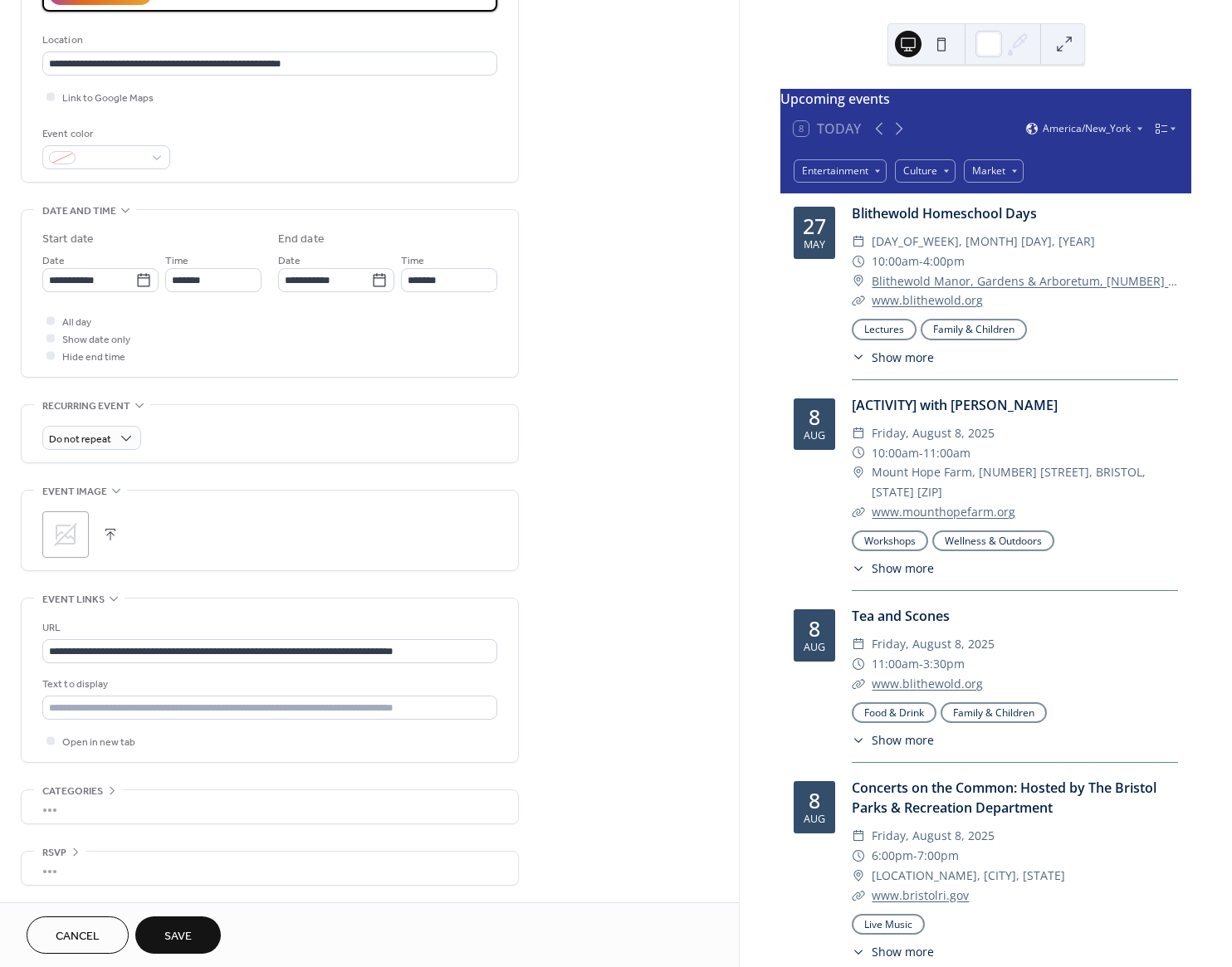 type on "**********" 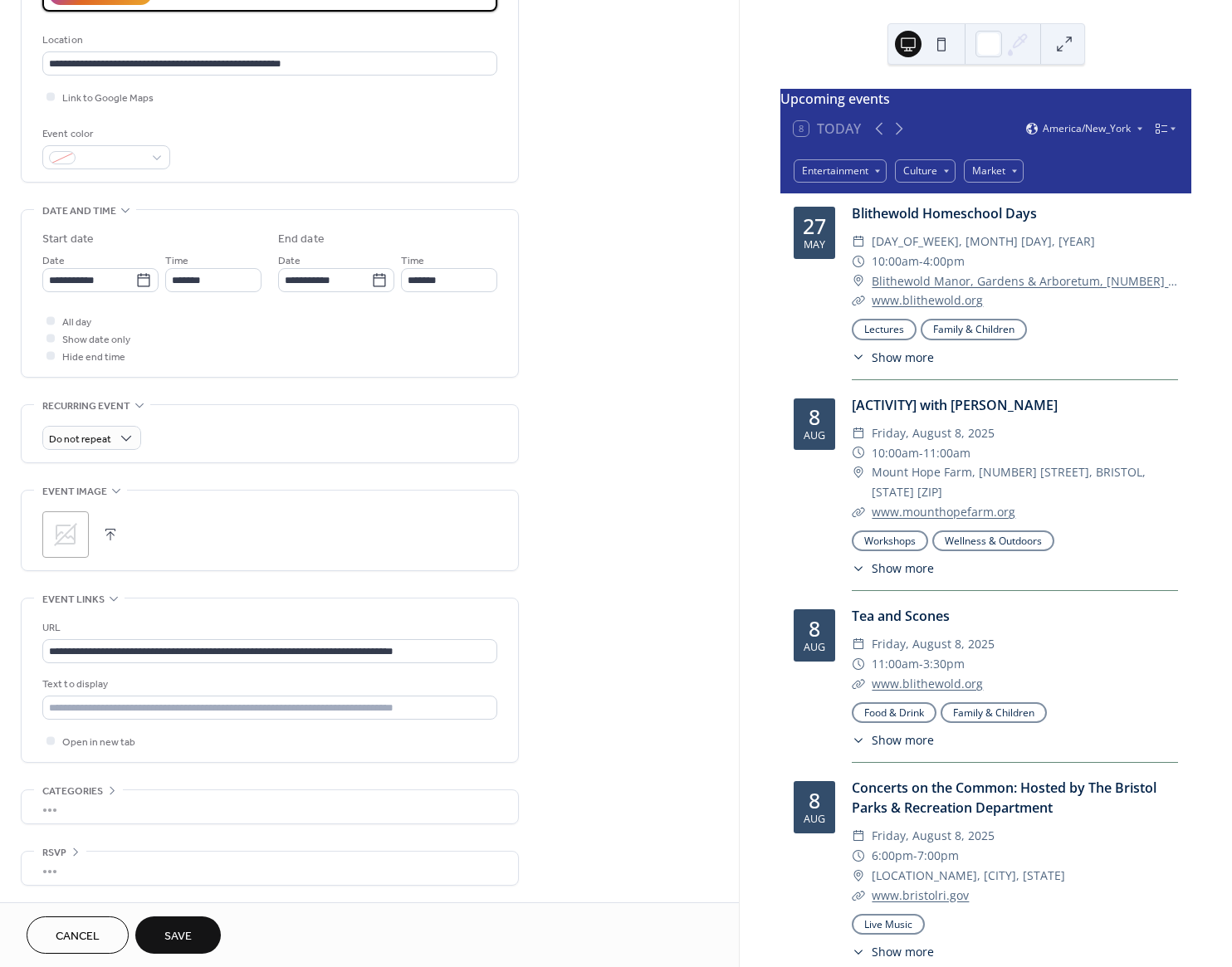 click on "•••" at bounding box center (270, 807) 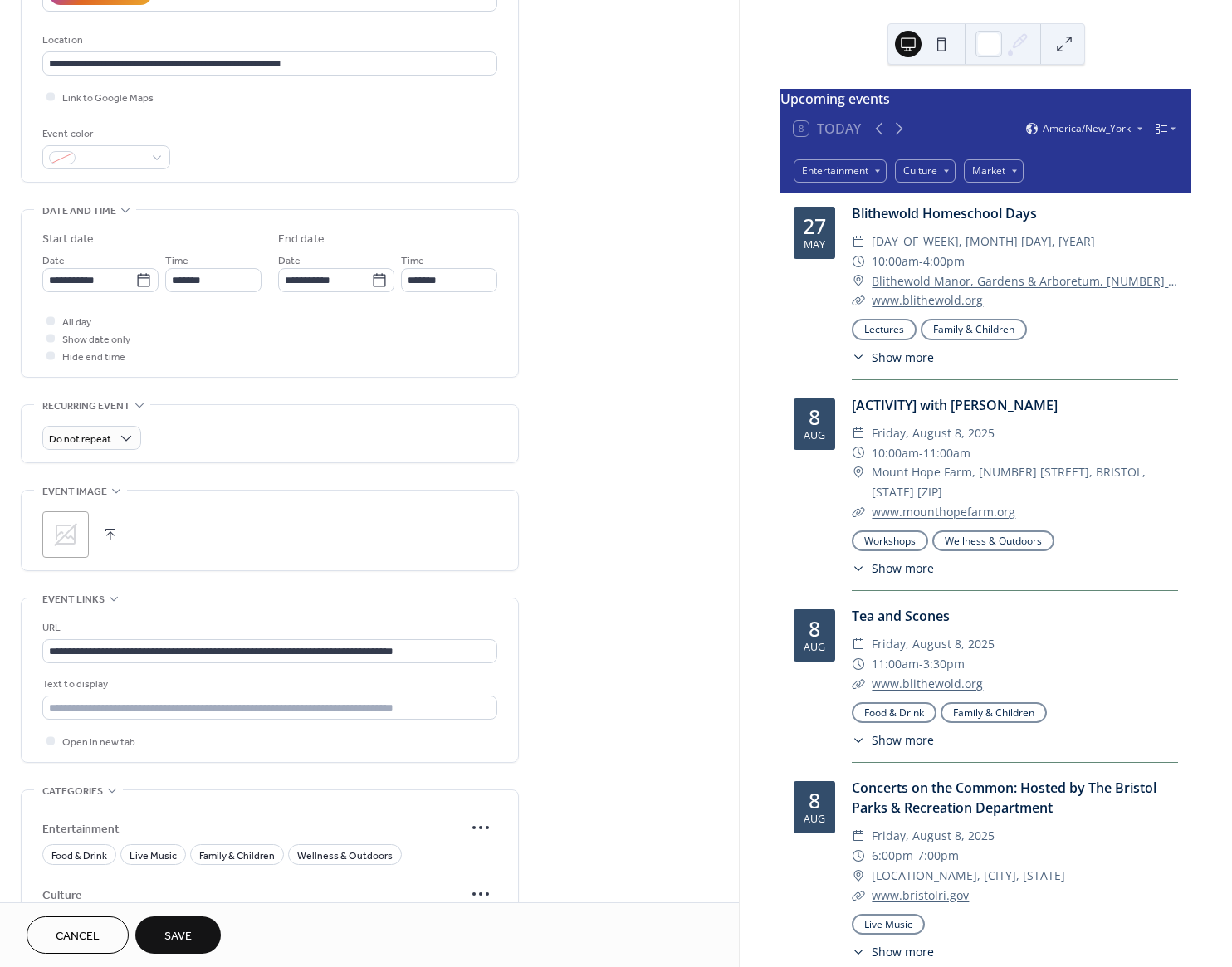 scroll, scrollTop: 331, scrollLeft: 0, axis: vertical 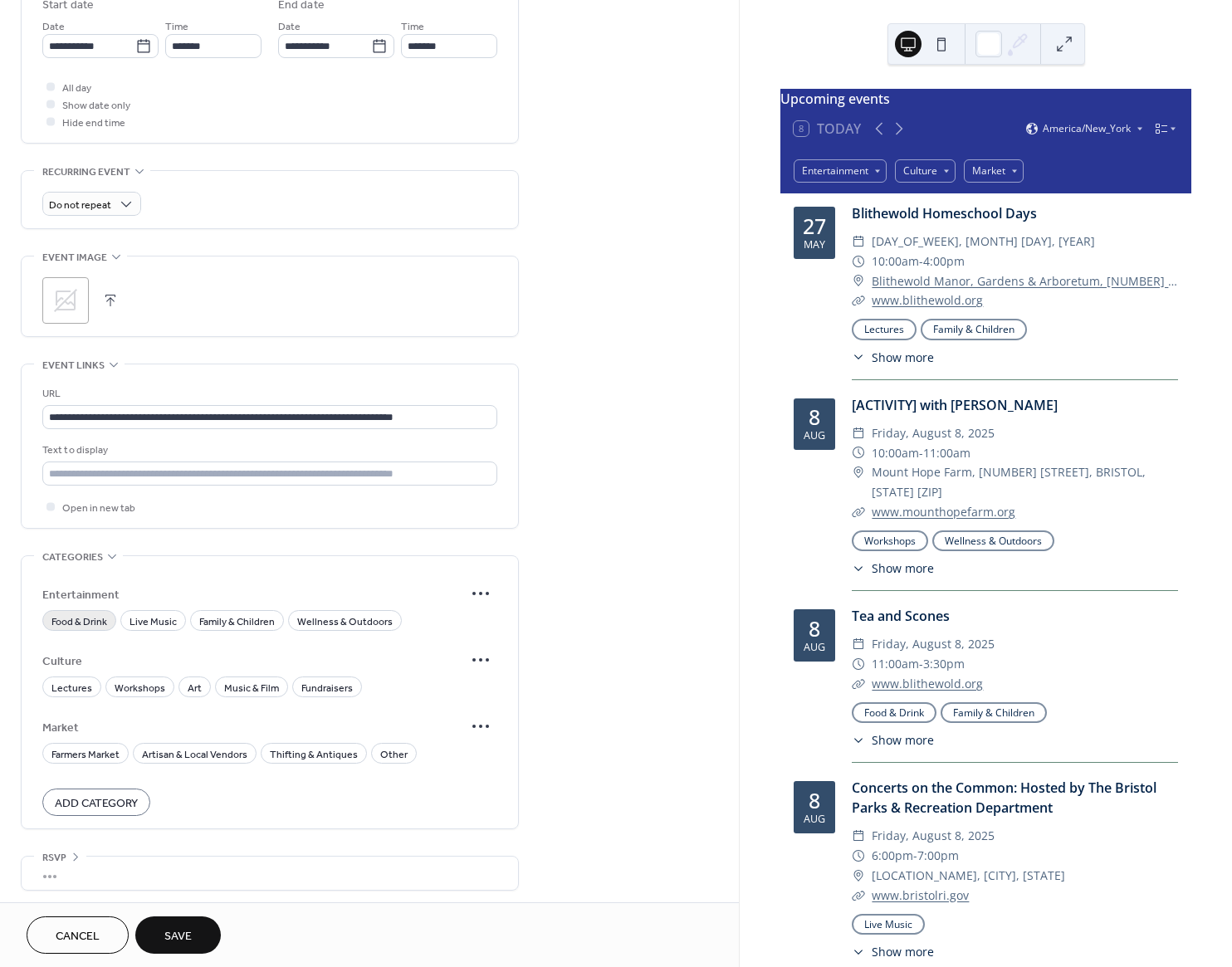 click on "Food & Drink" at bounding box center (79, 622) 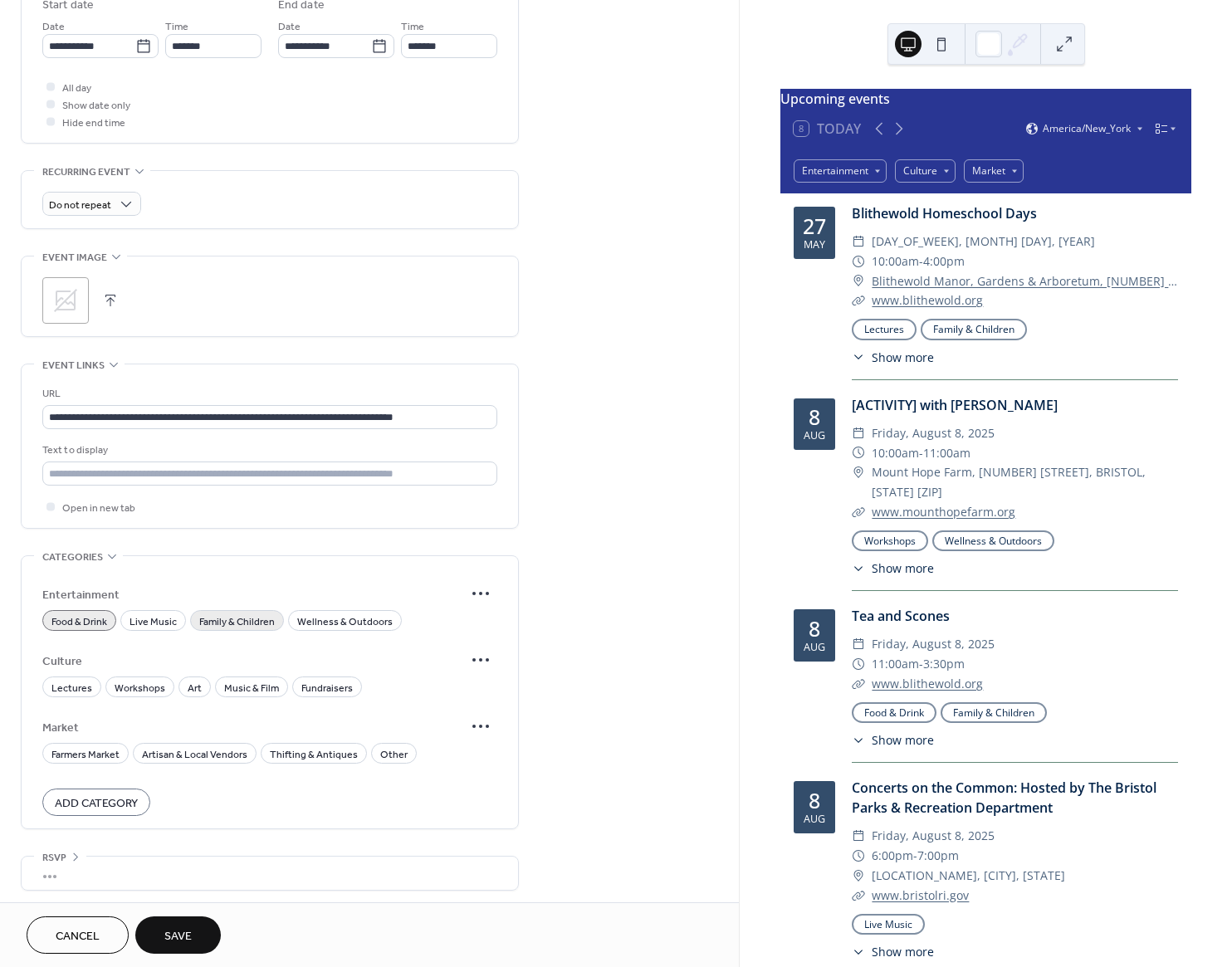 click on "Family & Children" at bounding box center (237, 622) 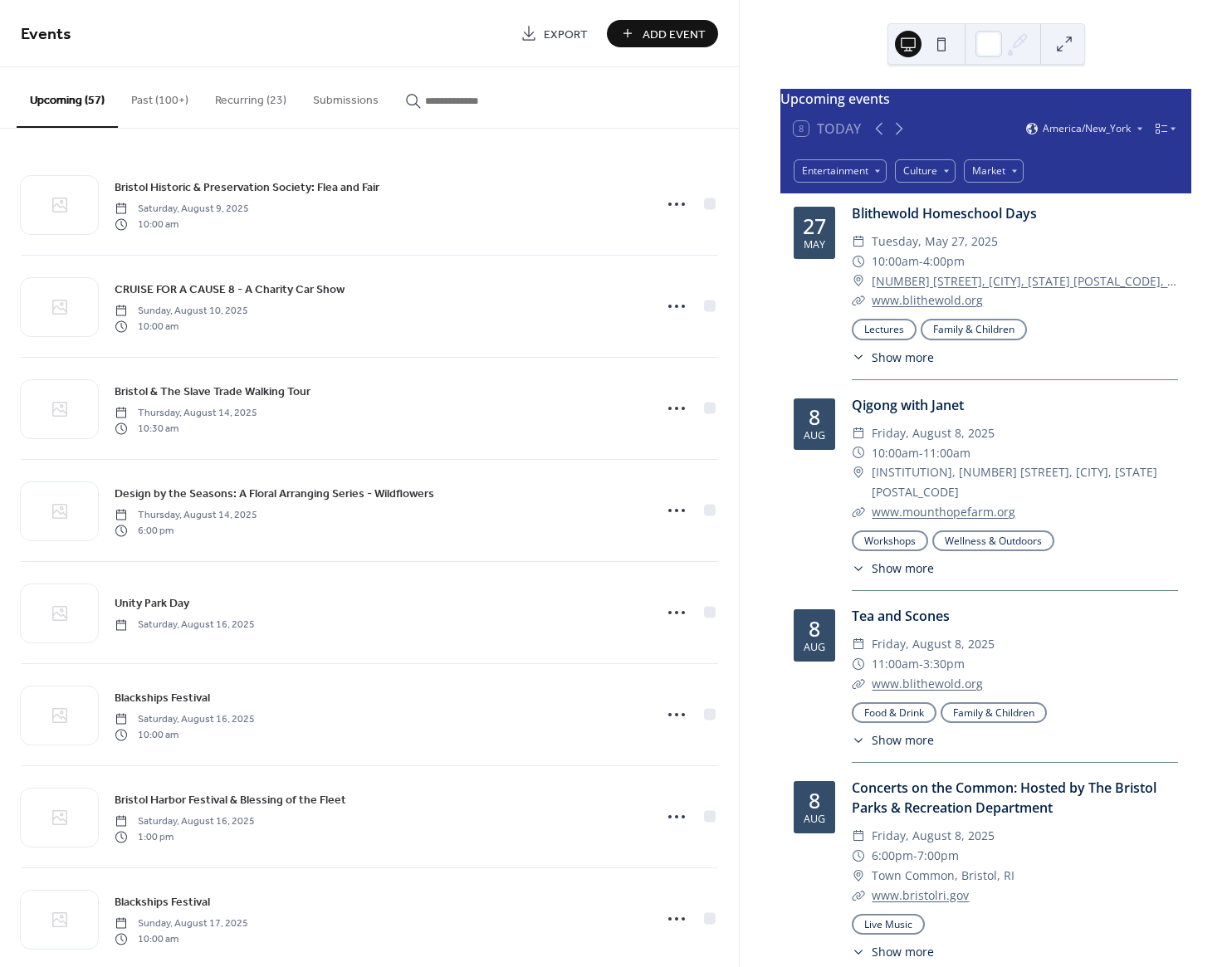 scroll, scrollTop: 0, scrollLeft: 0, axis: both 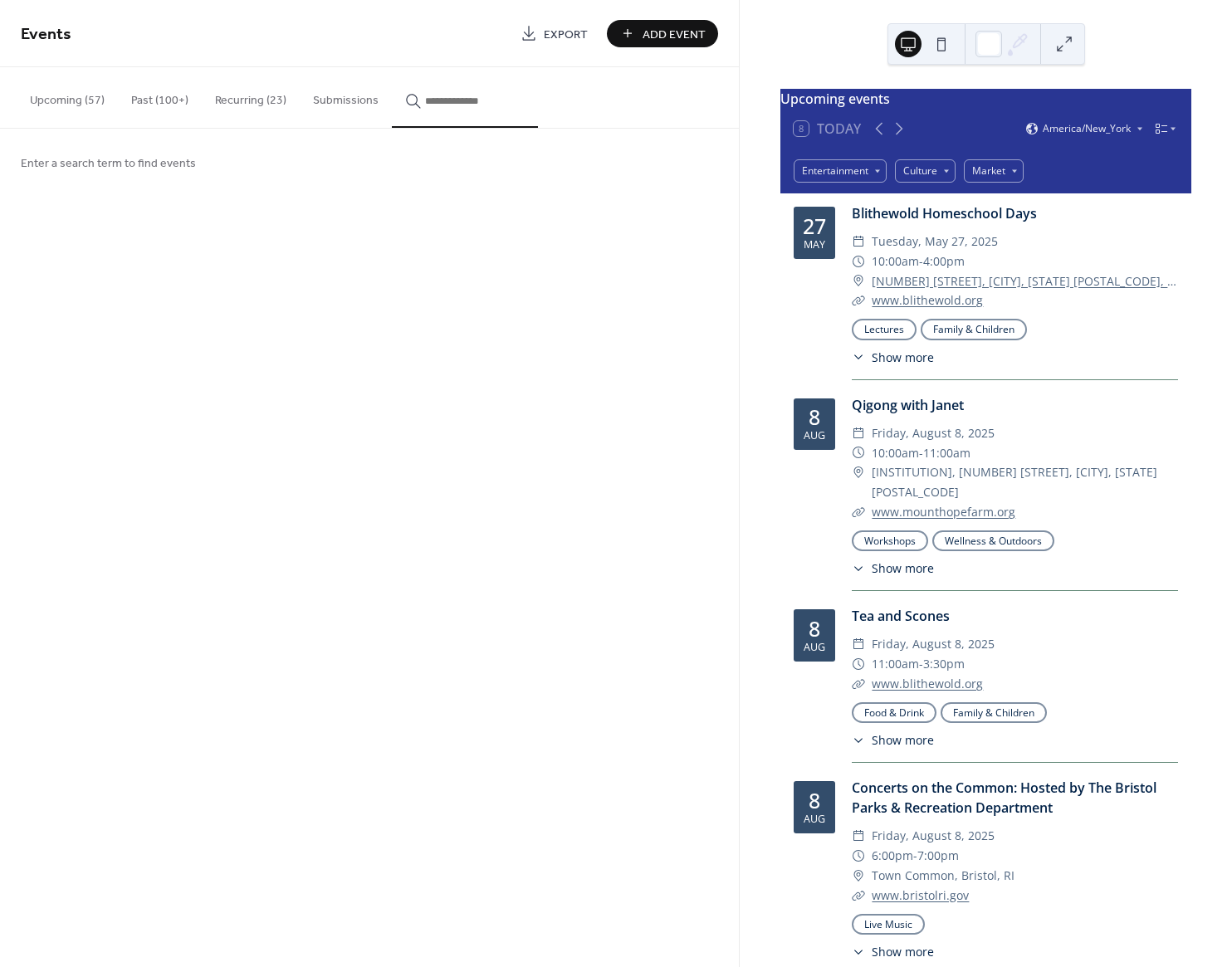 click at bounding box center (475, 100) 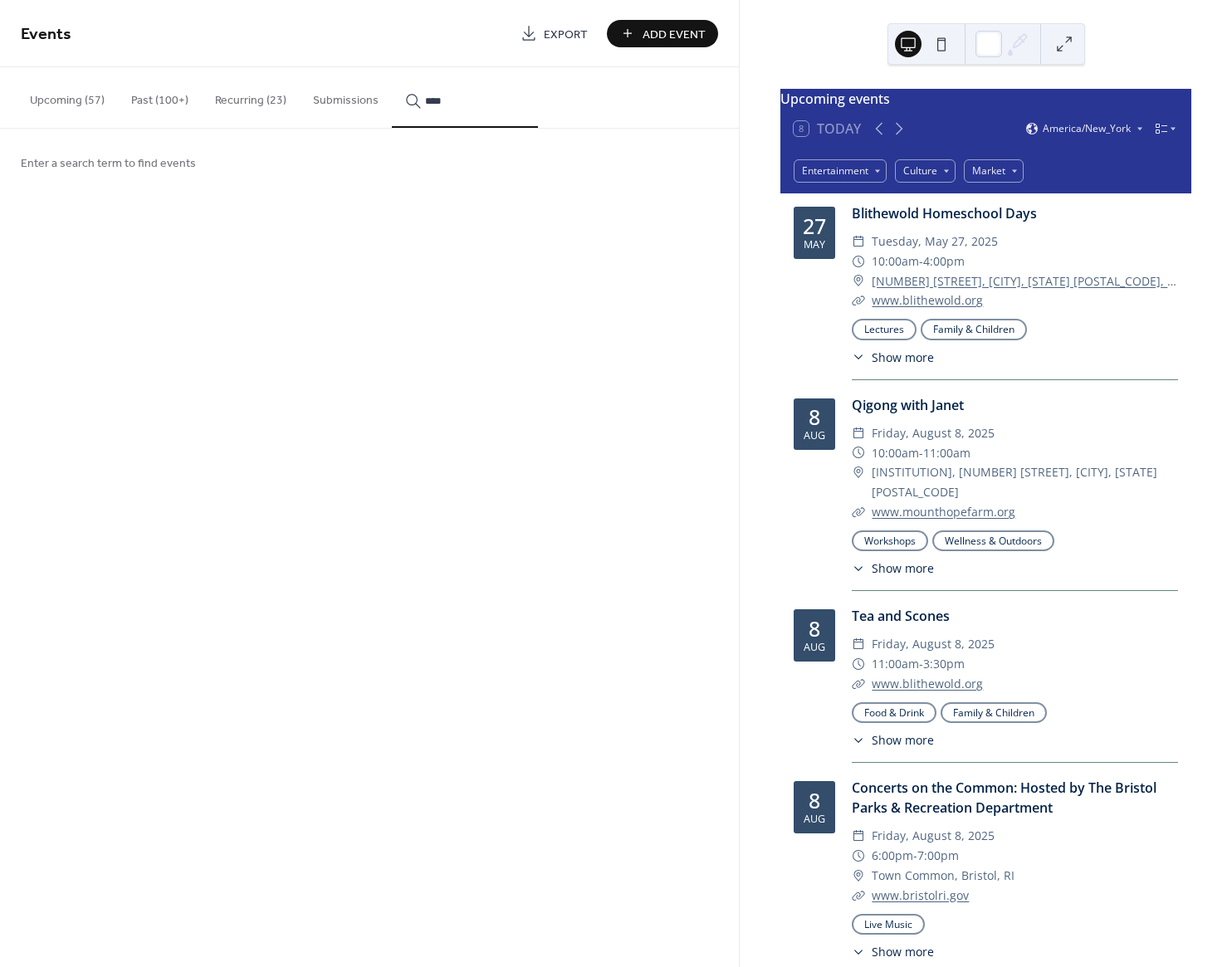 type on "****" 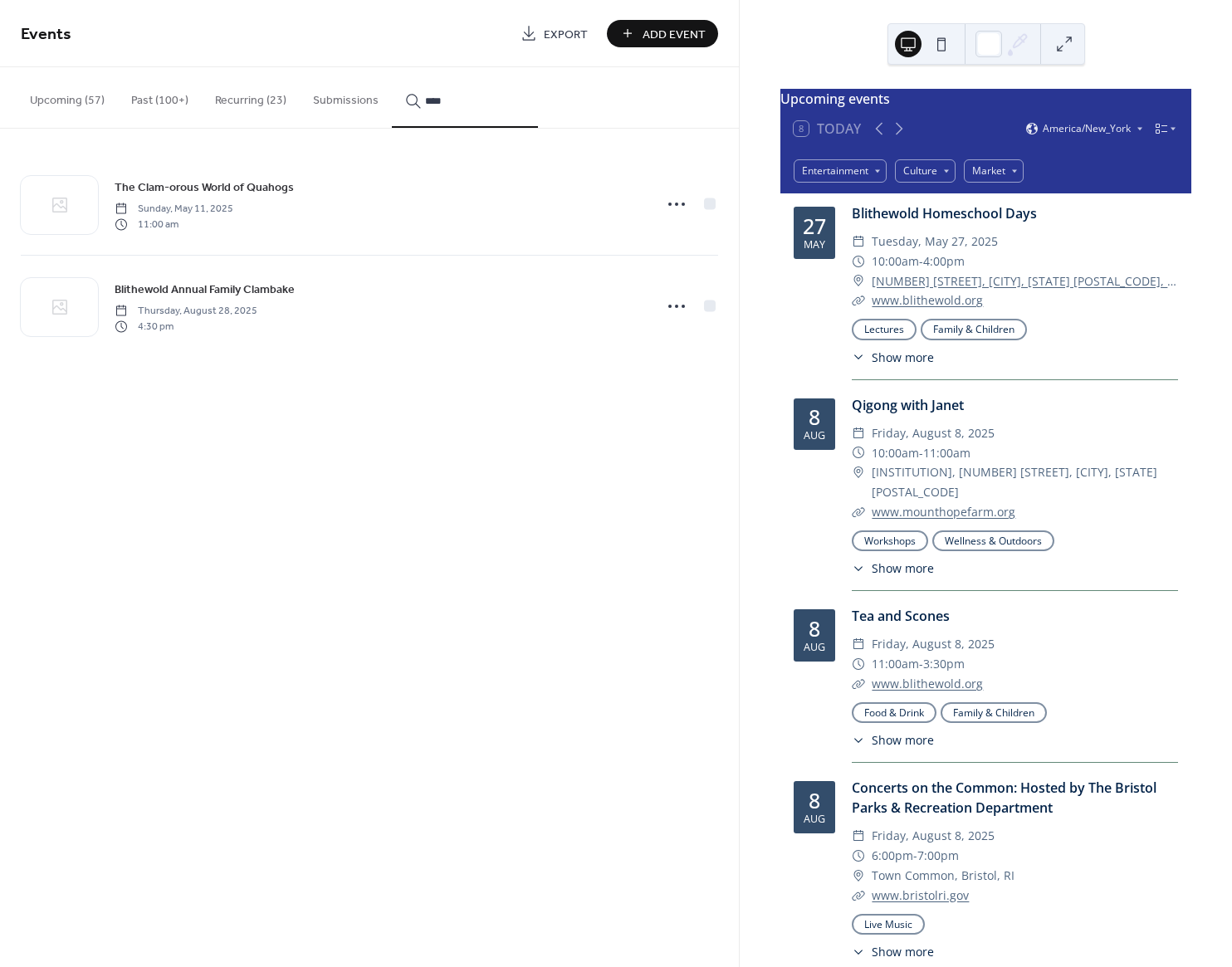 click on "Blithewold Annual Family Clambake" at bounding box center (204, 290) 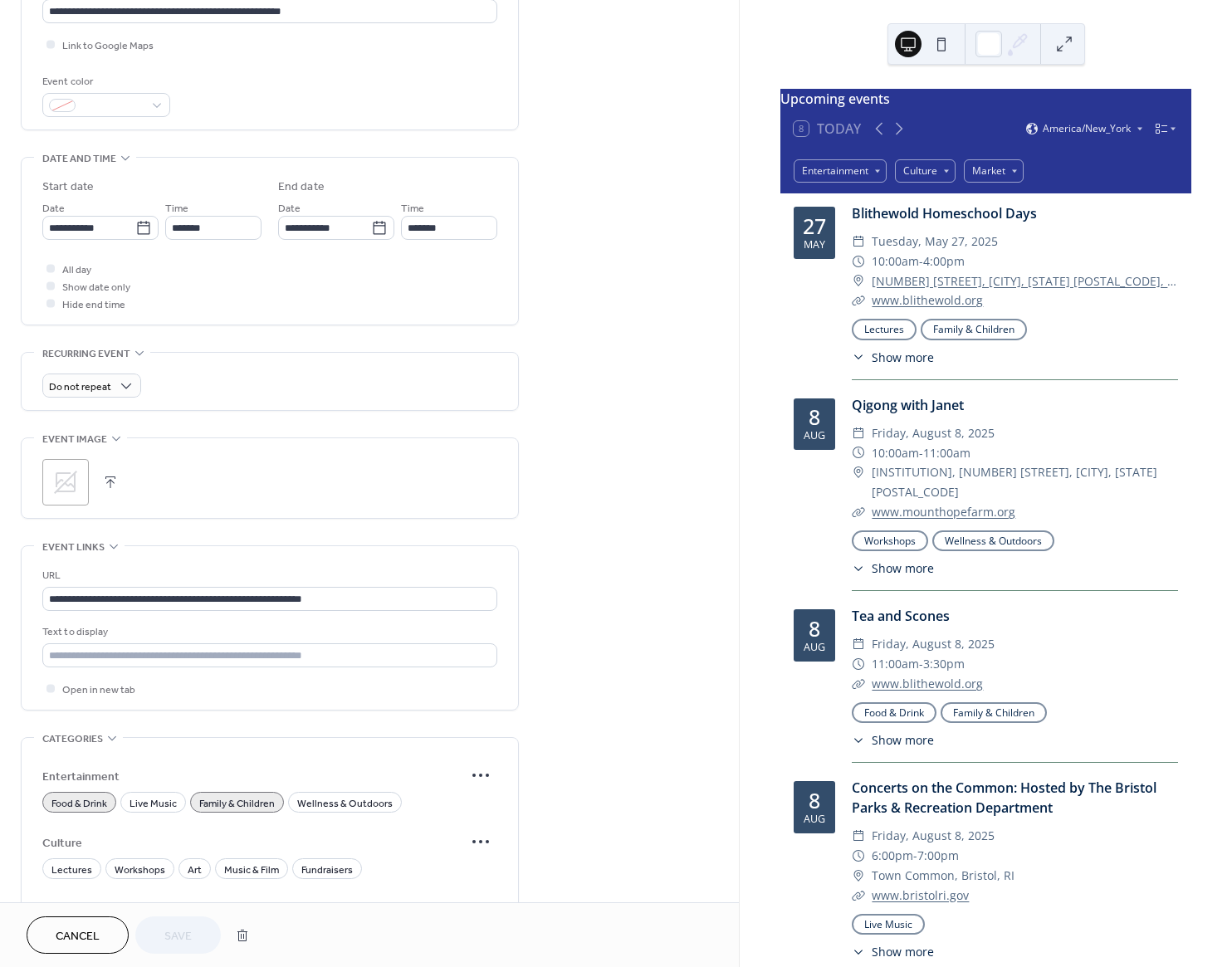 scroll, scrollTop: 570, scrollLeft: 0, axis: vertical 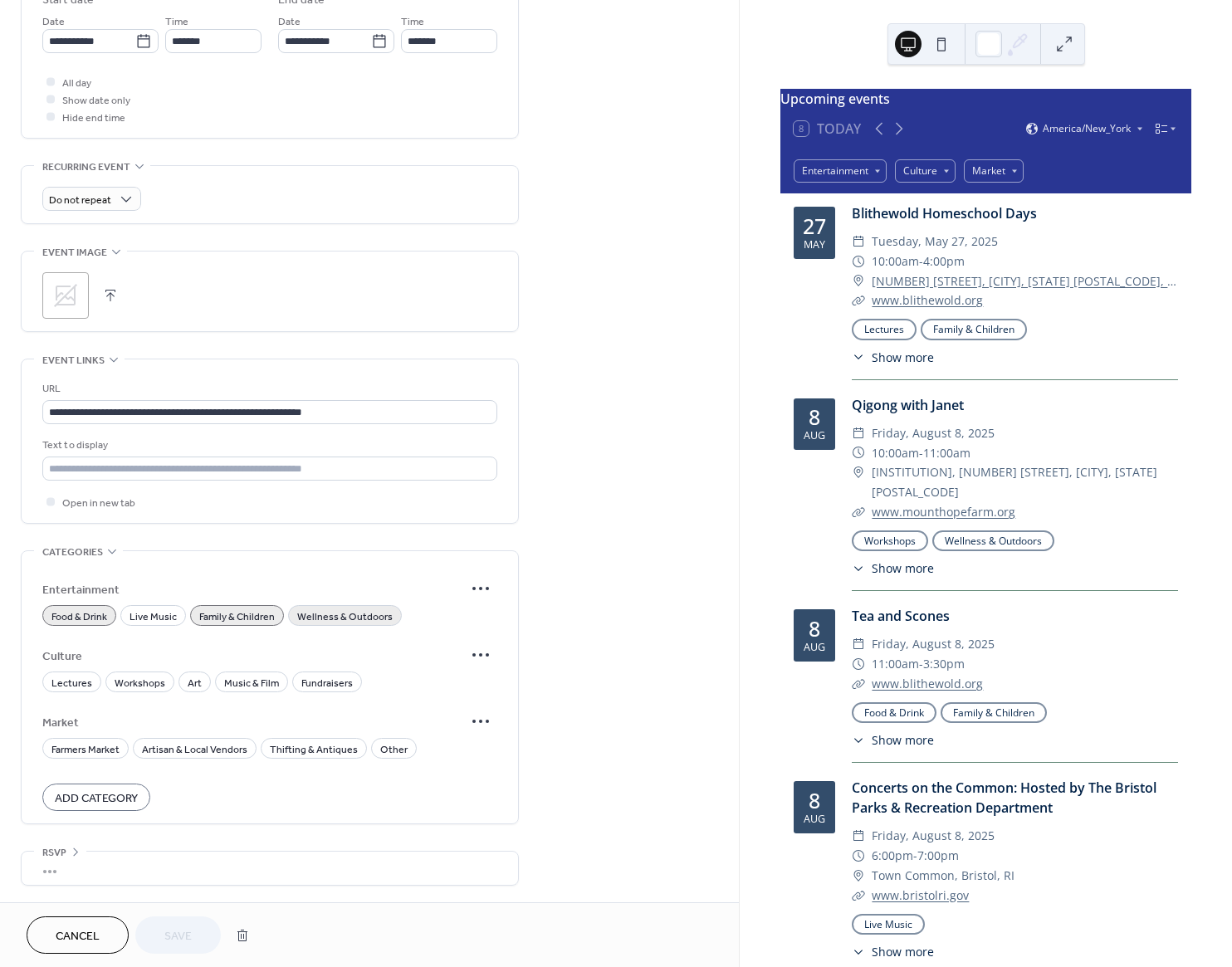 click on "Wellness & Outdoors" at bounding box center (345, 617) 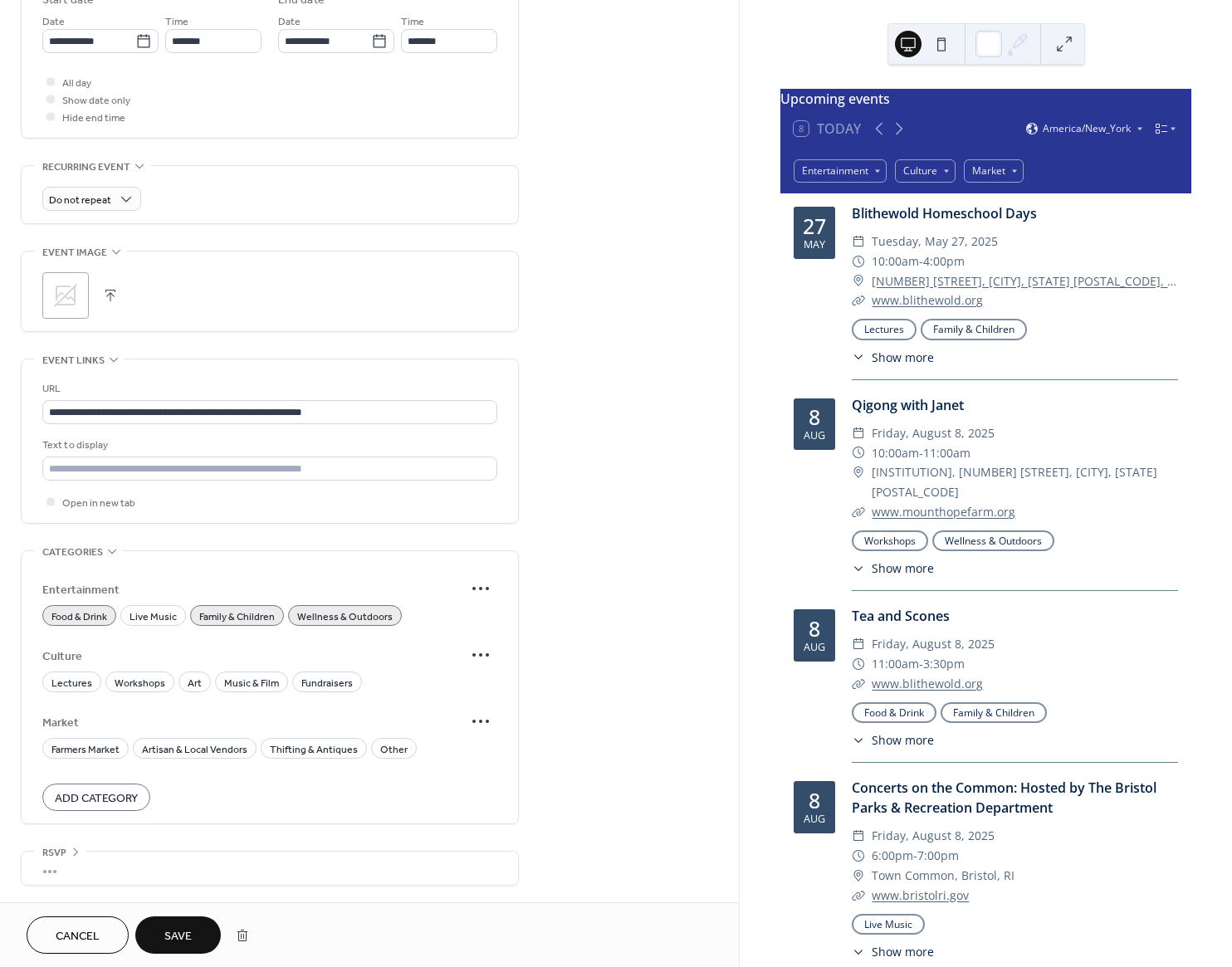 click on "Save" at bounding box center (178, 936) 